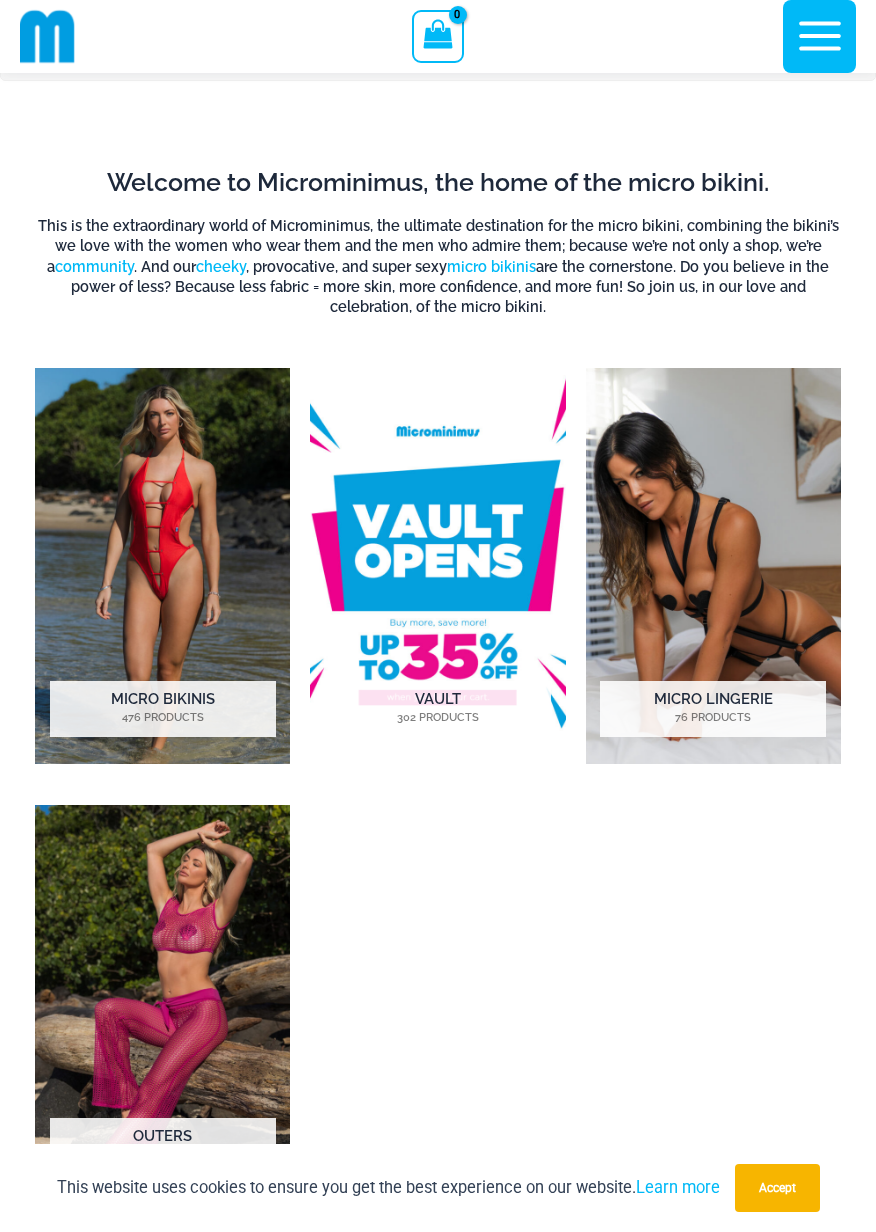 scroll, scrollTop: 426, scrollLeft: 0, axis: vertical 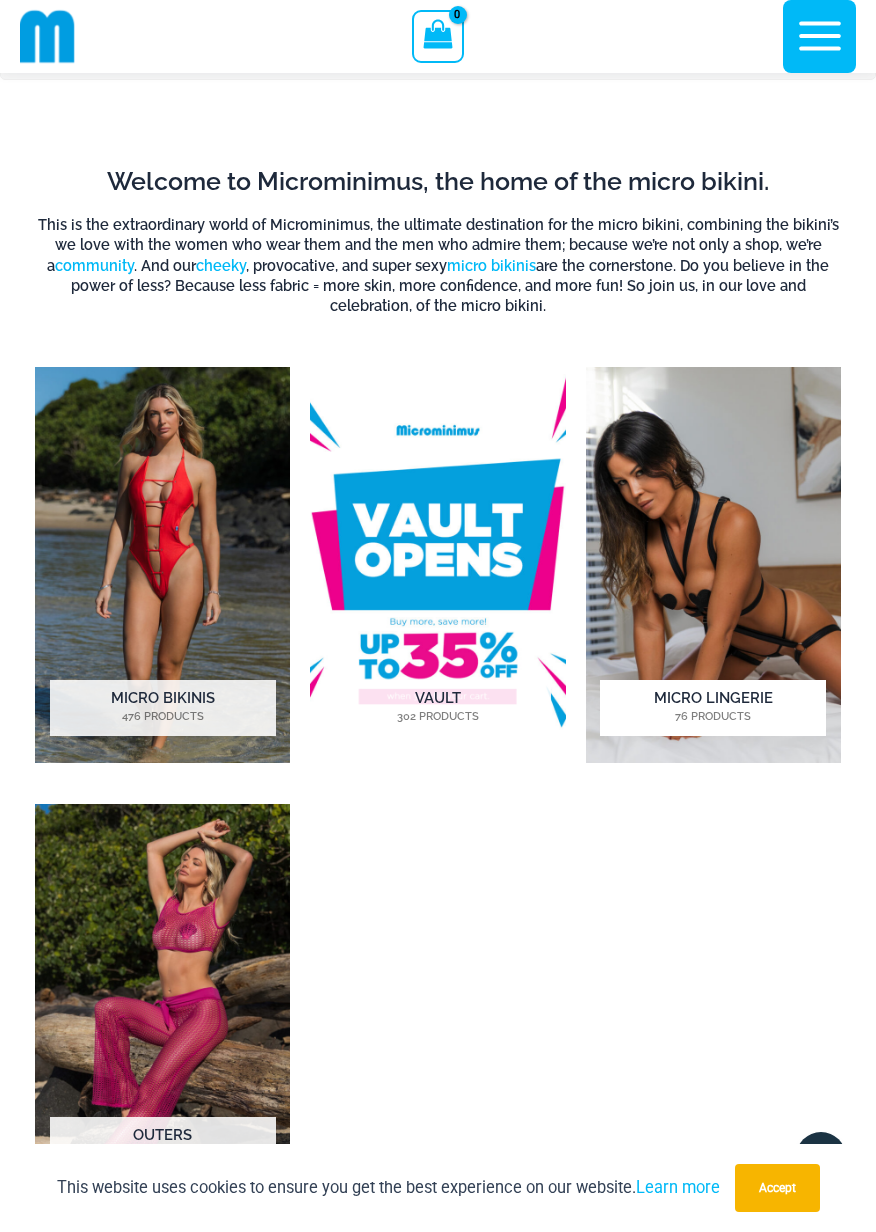 click at bounding box center (713, 565) 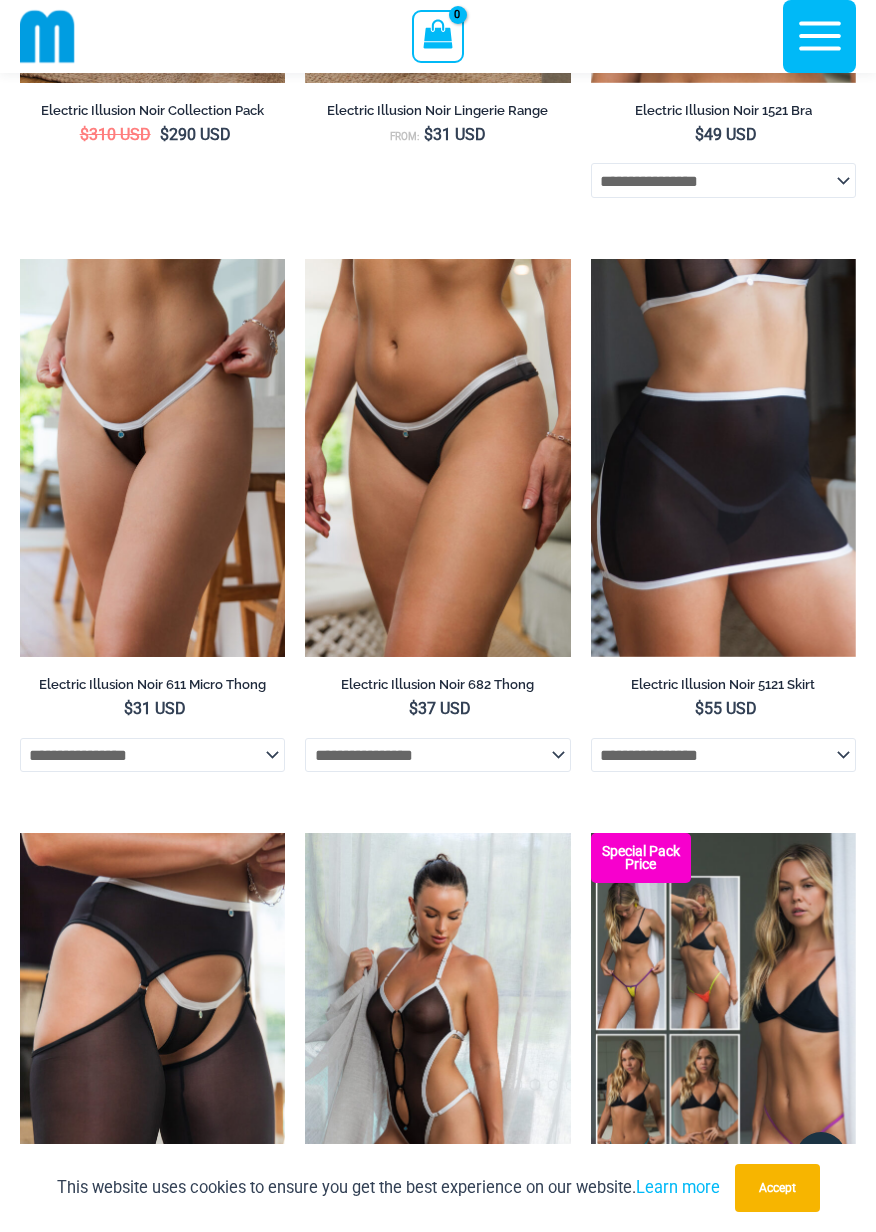 scroll, scrollTop: 2987, scrollLeft: 0, axis: vertical 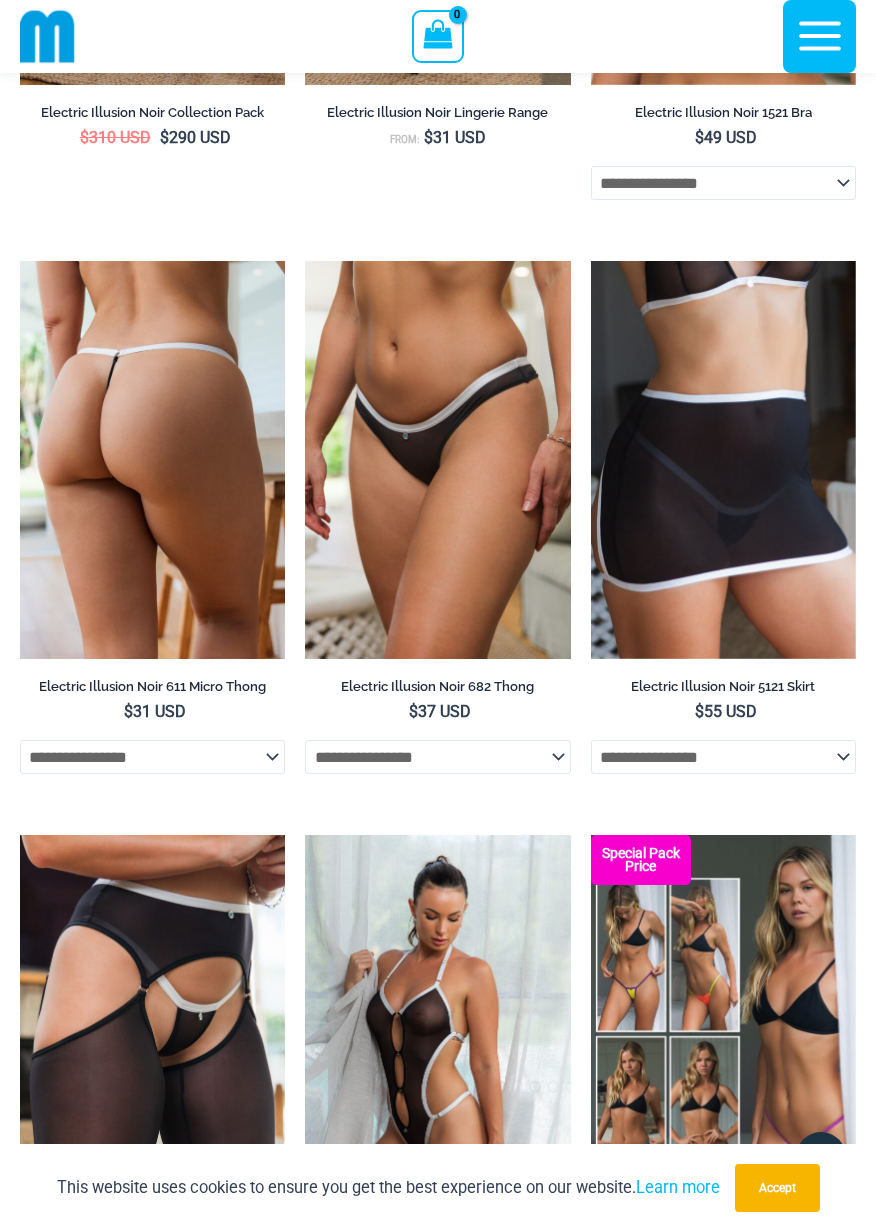 click at bounding box center (152, 460) 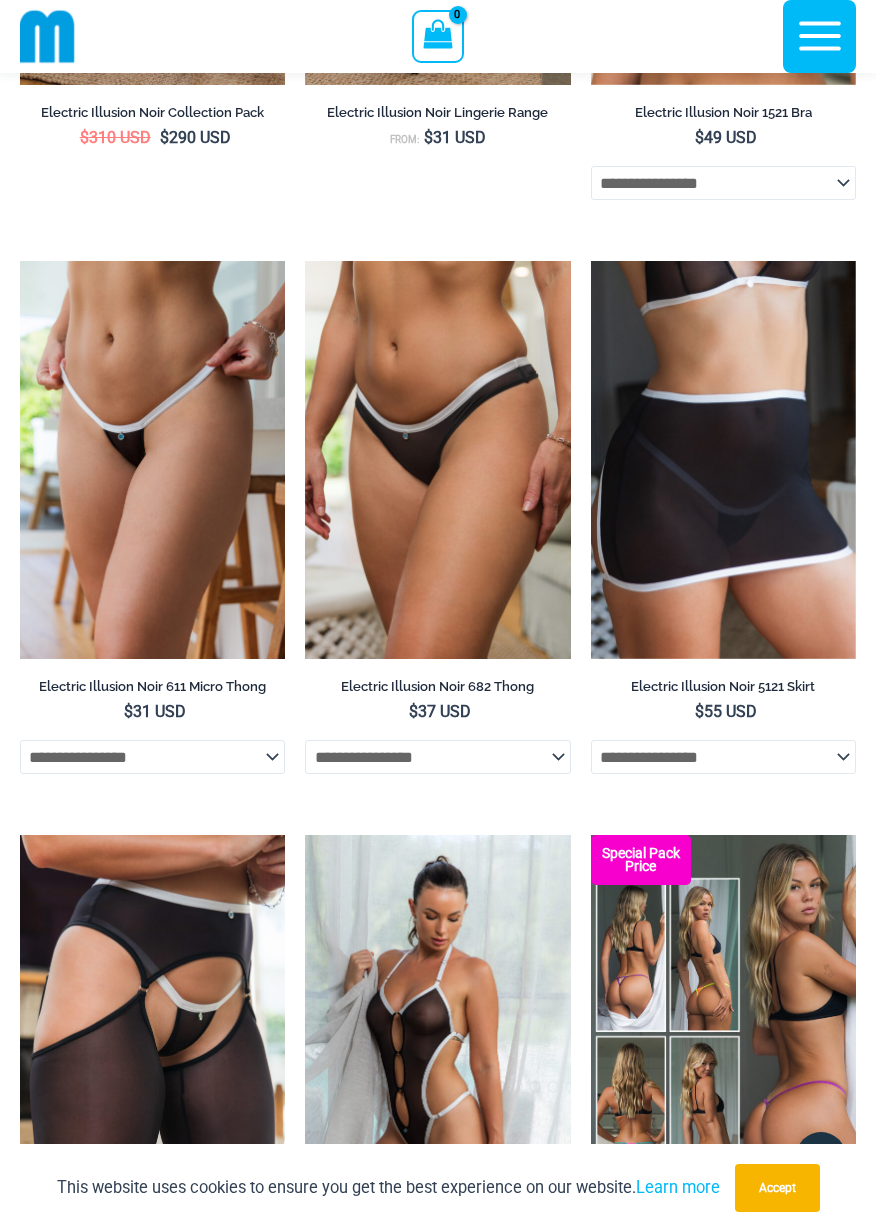 click at bounding box center [723, 1034] 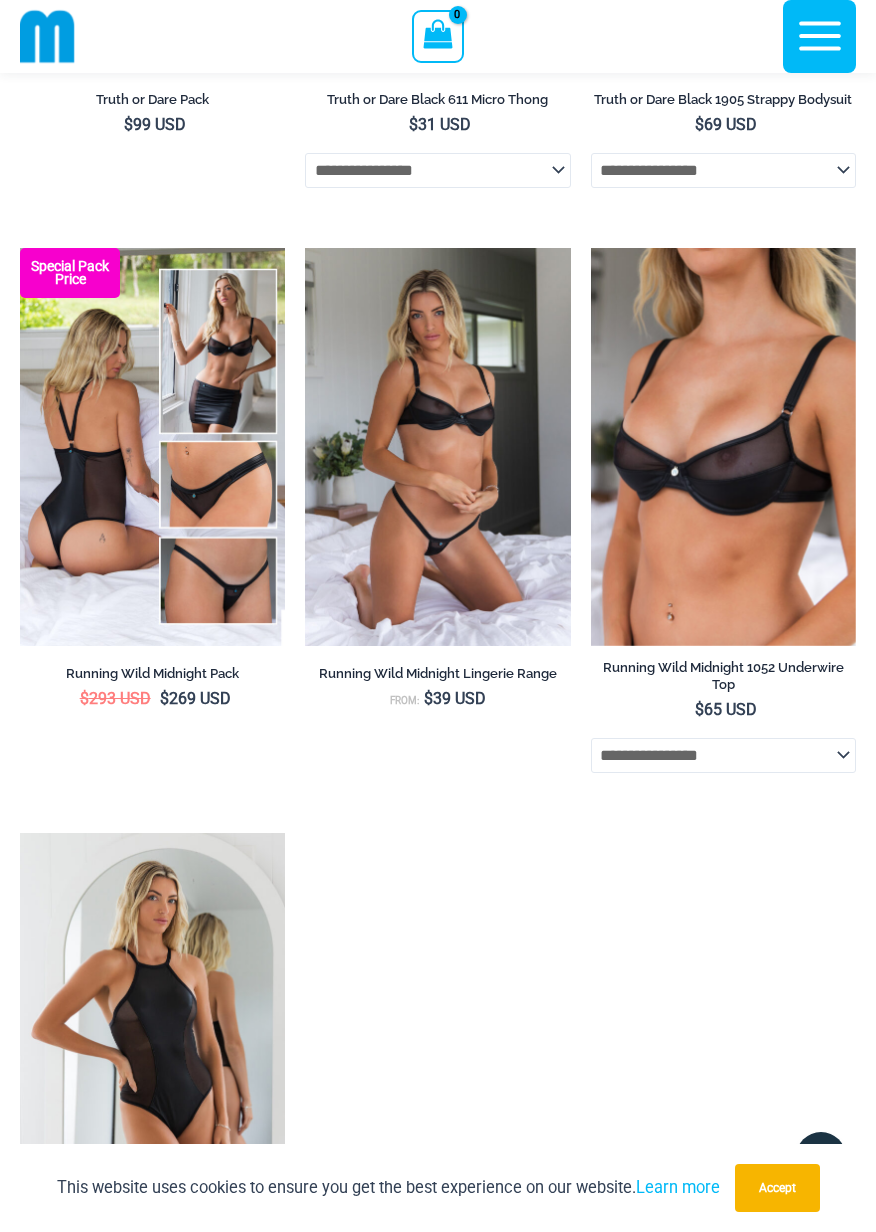 scroll, scrollTop: 690, scrollLeft: 0, axis: vertical 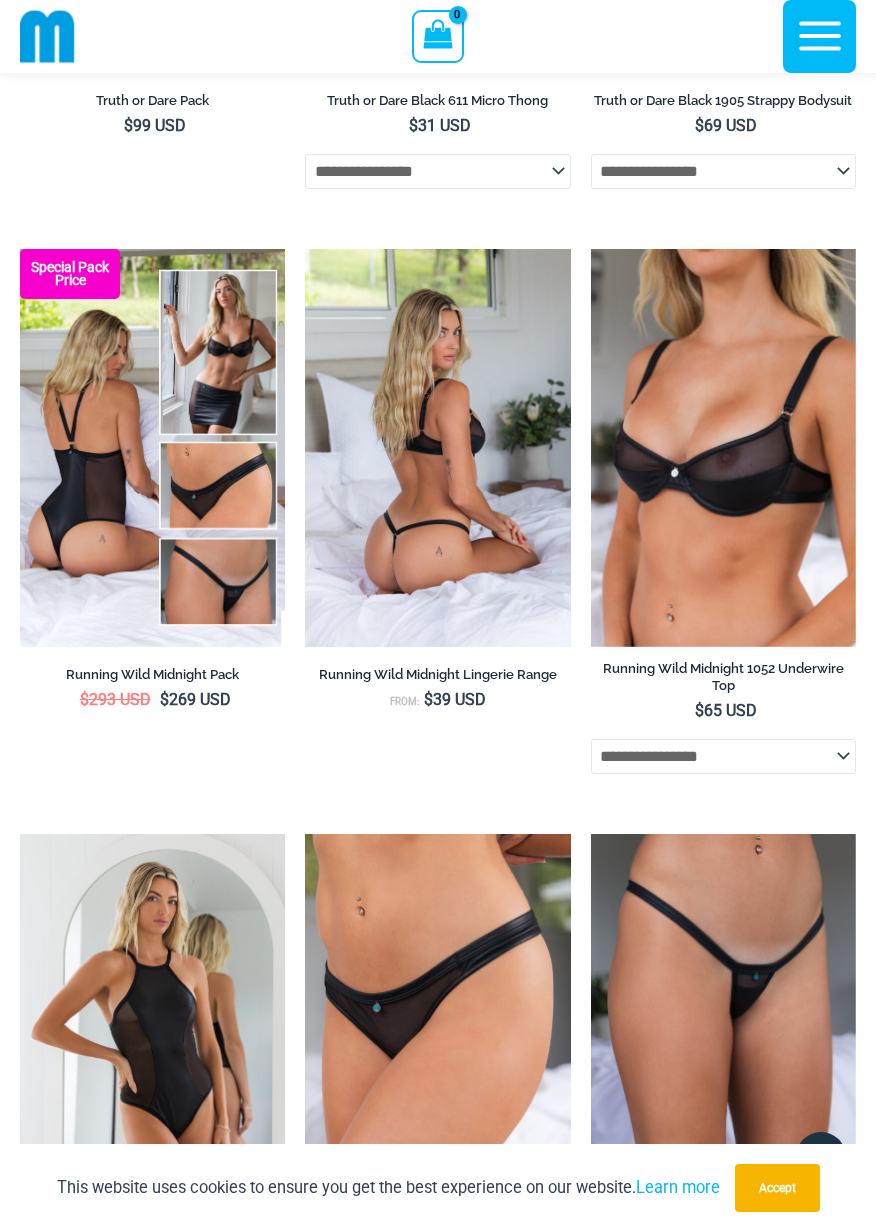 click at bounding box center [437, 448] 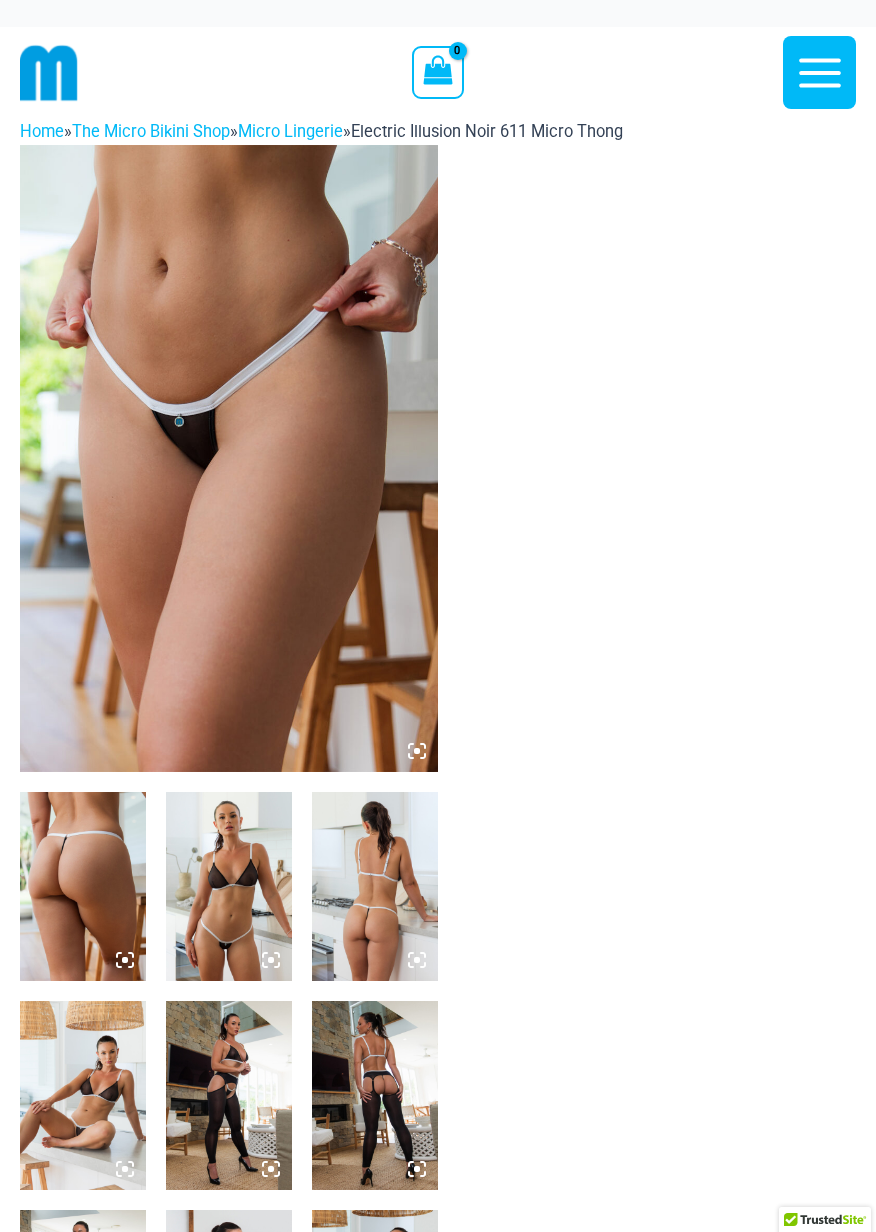 scroll, scrollTop: 0, scrollLeft: 0, axis: both 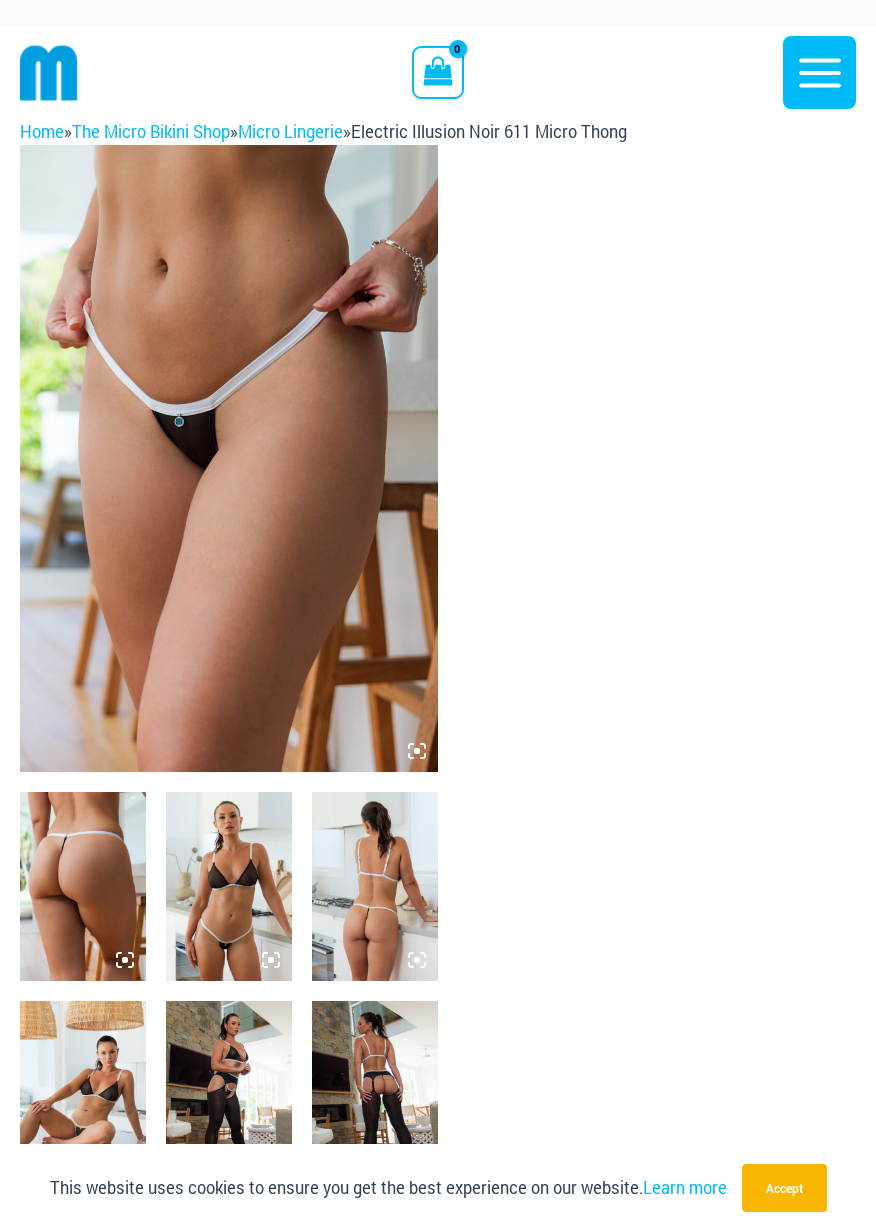 click 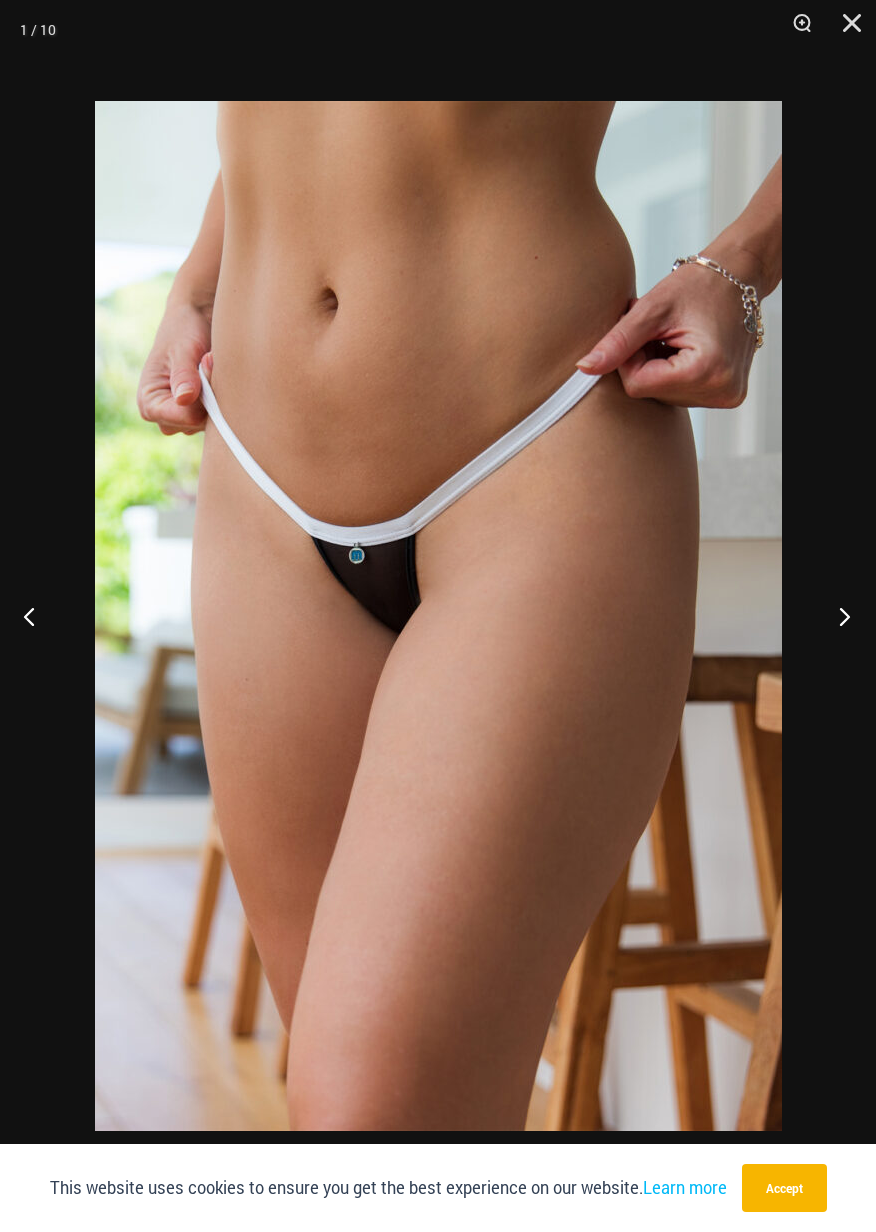 click at bounding box center [838, 616] 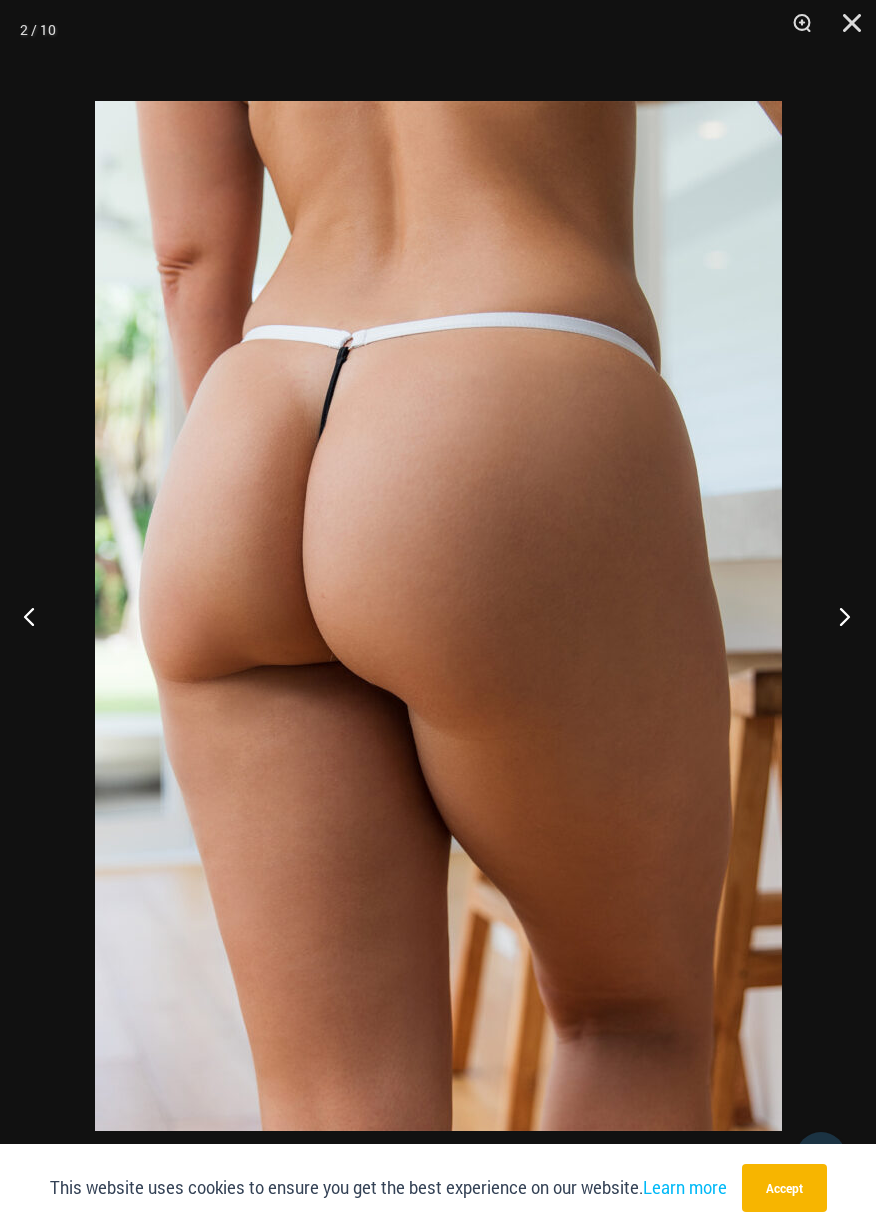 click at bounding box center [838, 616] 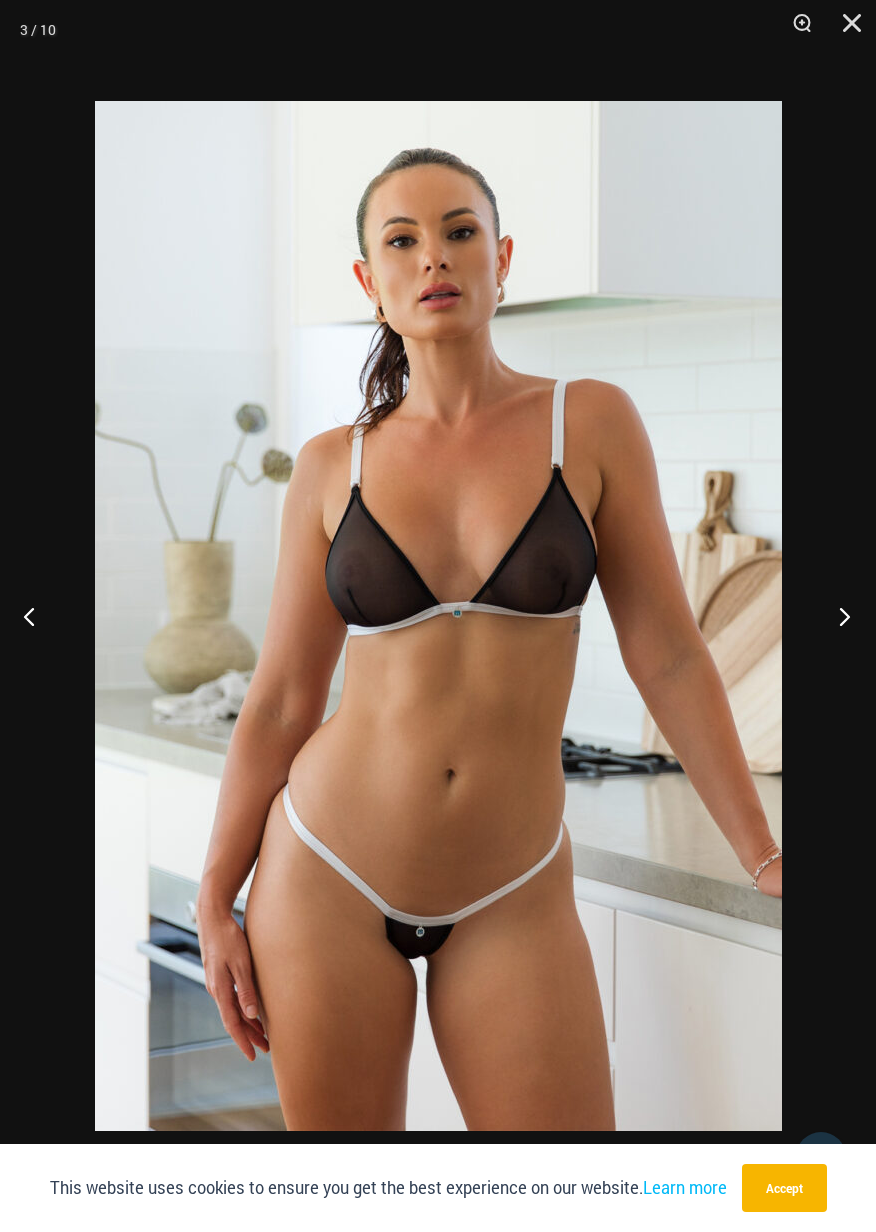 click at bounding box center [838, 616] 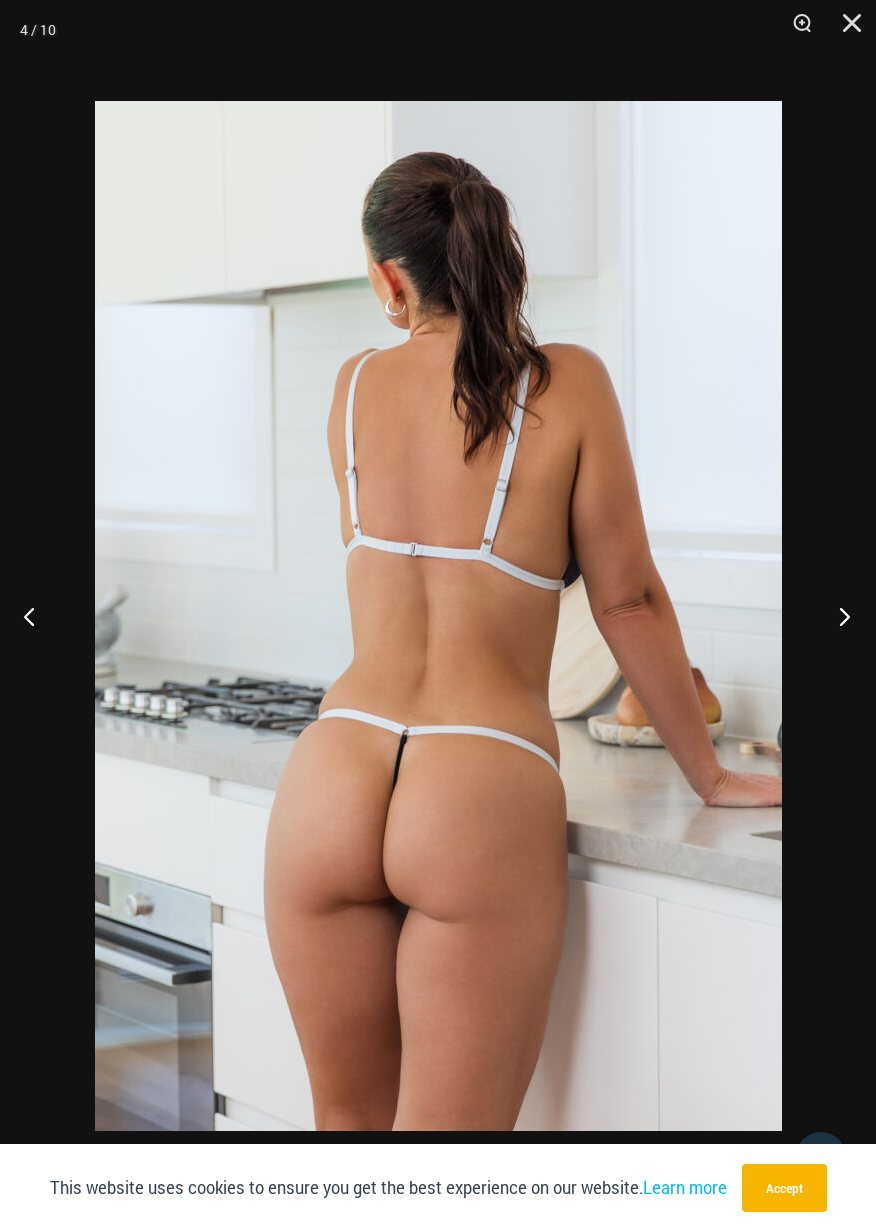 click at bounding box center [838, 616] 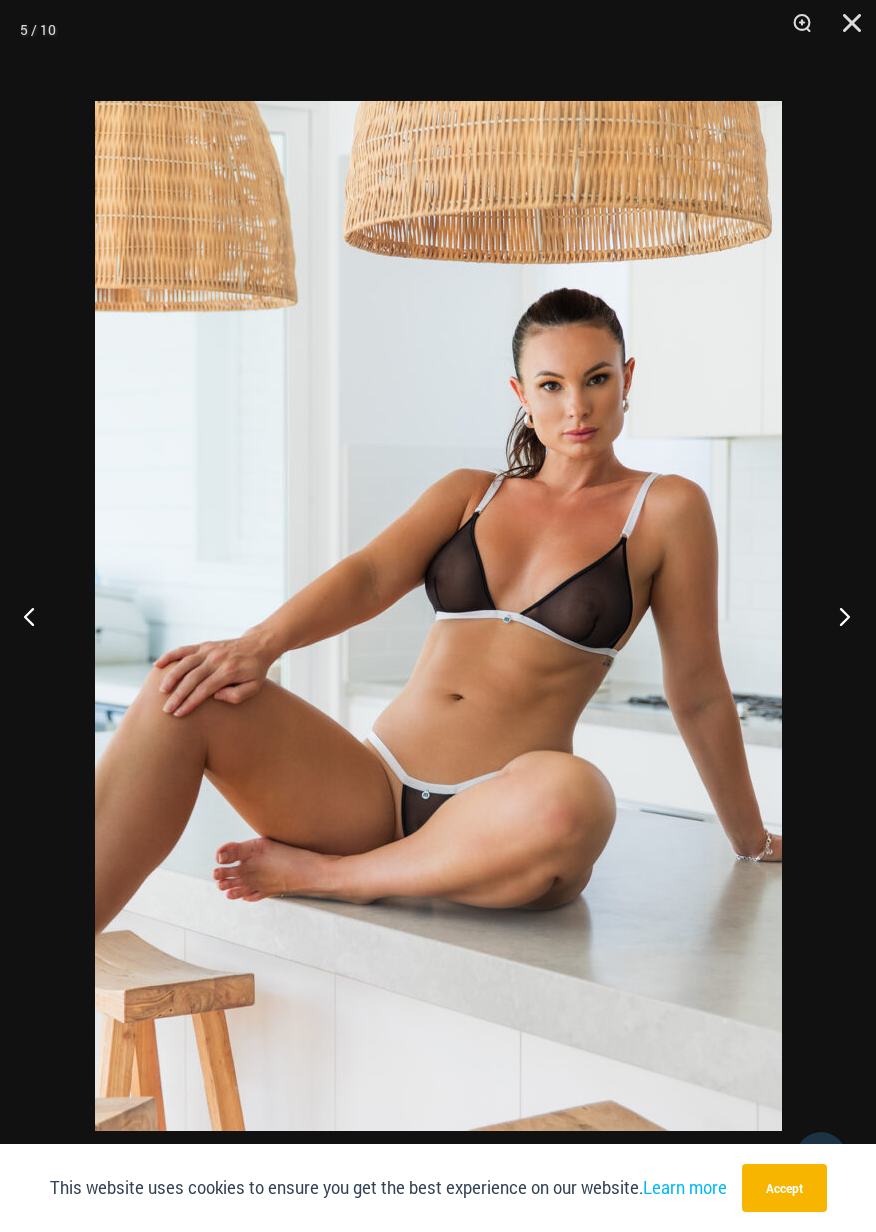 click at bounding box center [838, 616] 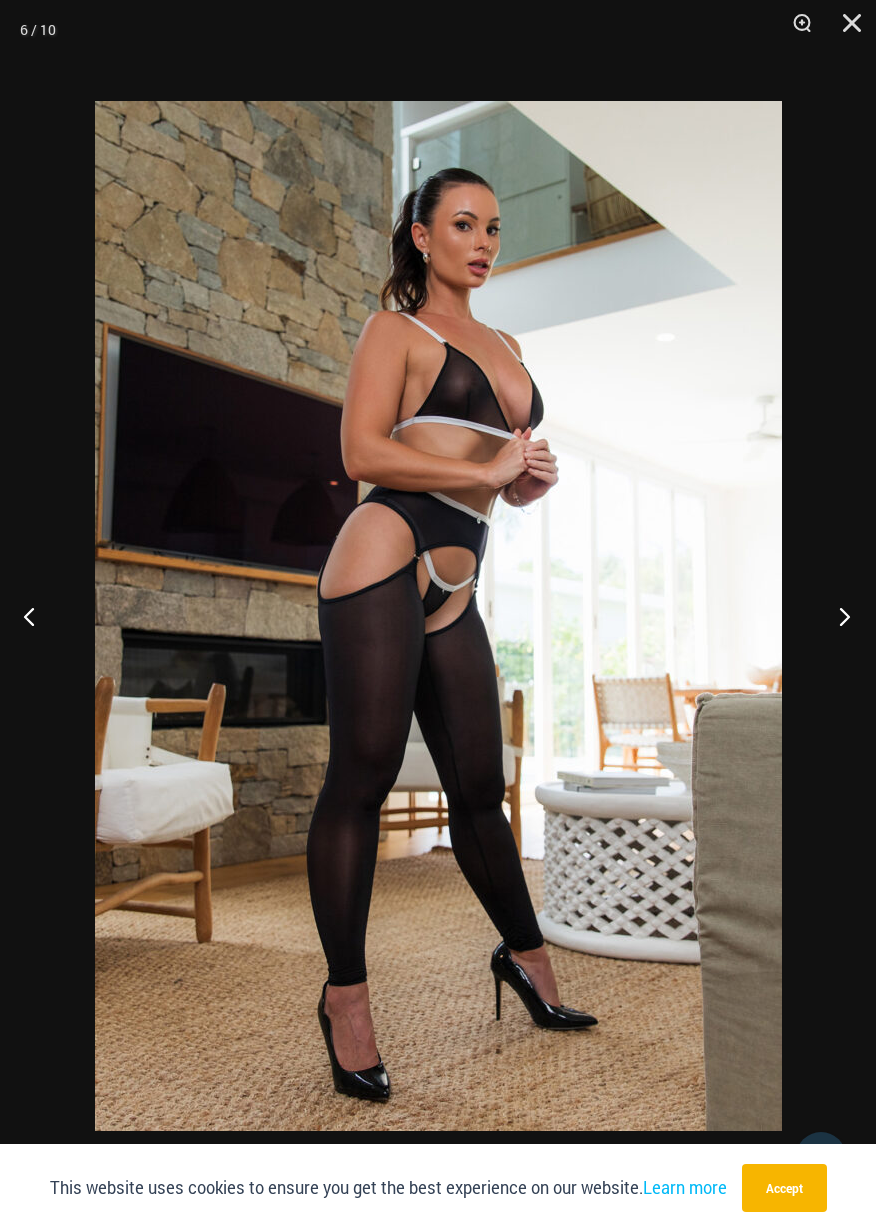 click at bounding box center [838, 616] 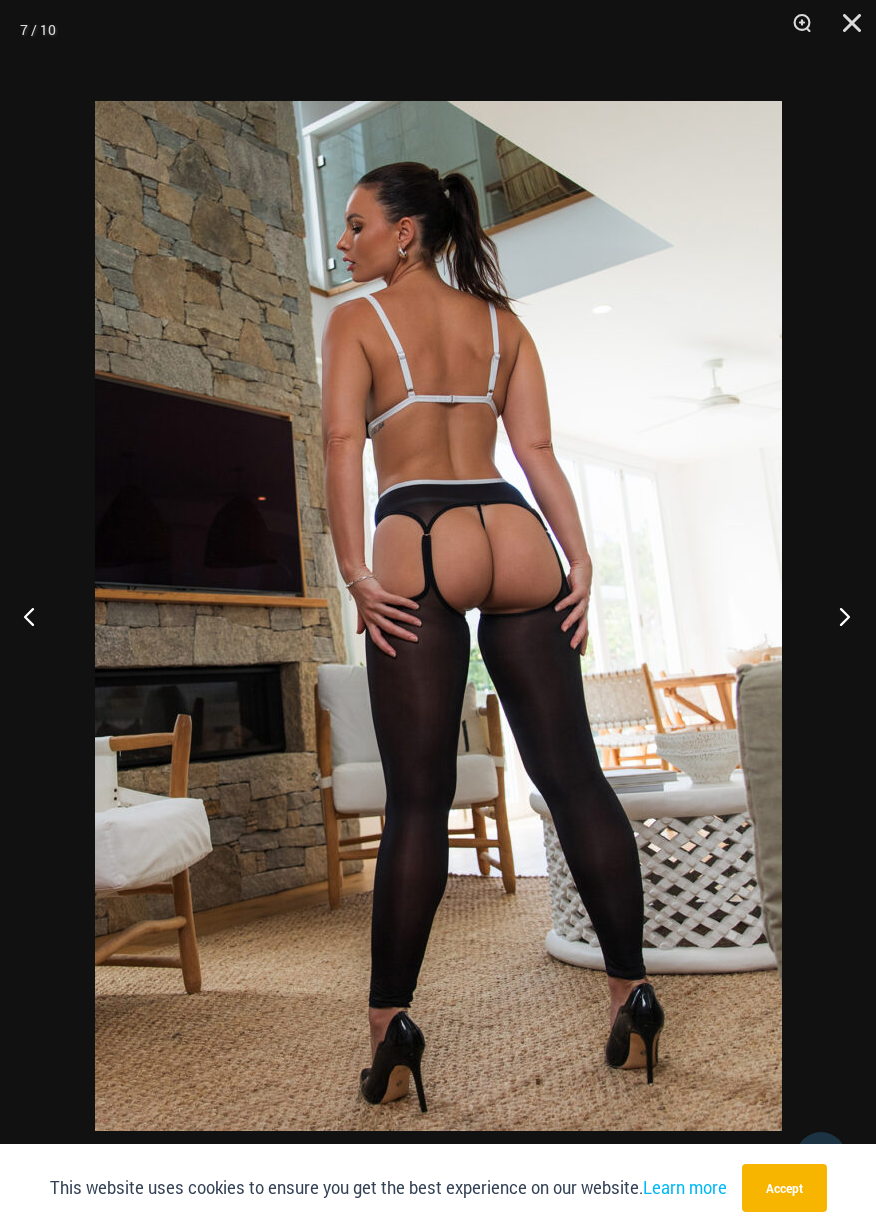 click at bounding box center [838, 616] 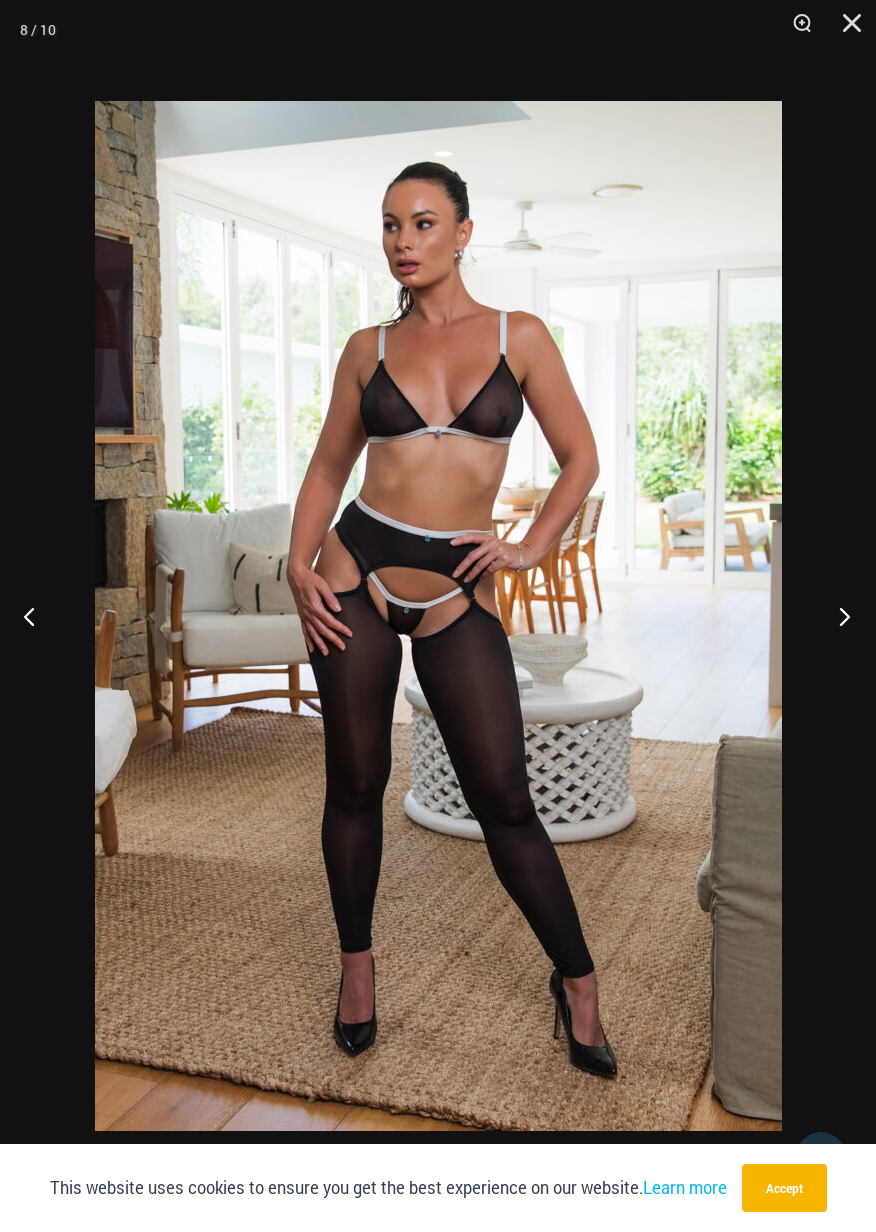 click at bounding box center (838, 616) 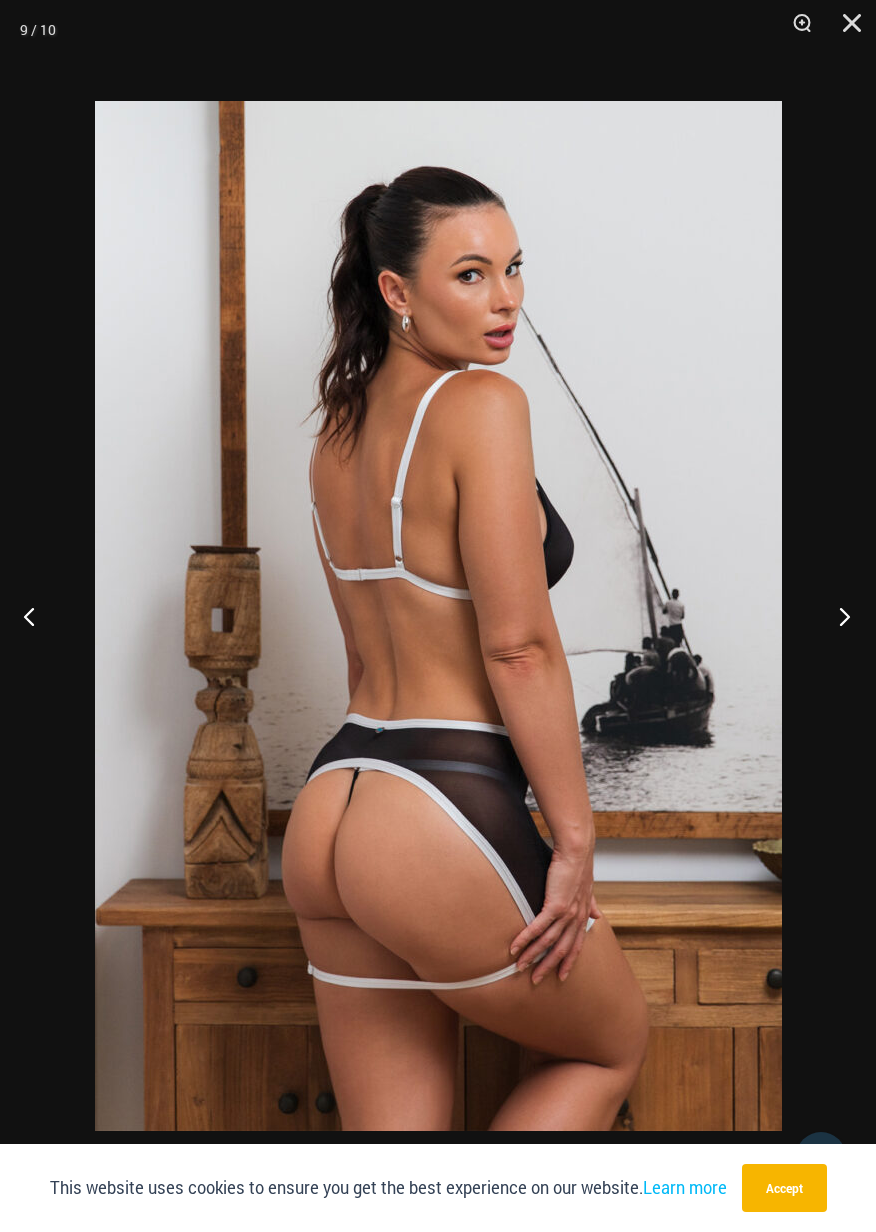 click at bounding box center [838, 616] 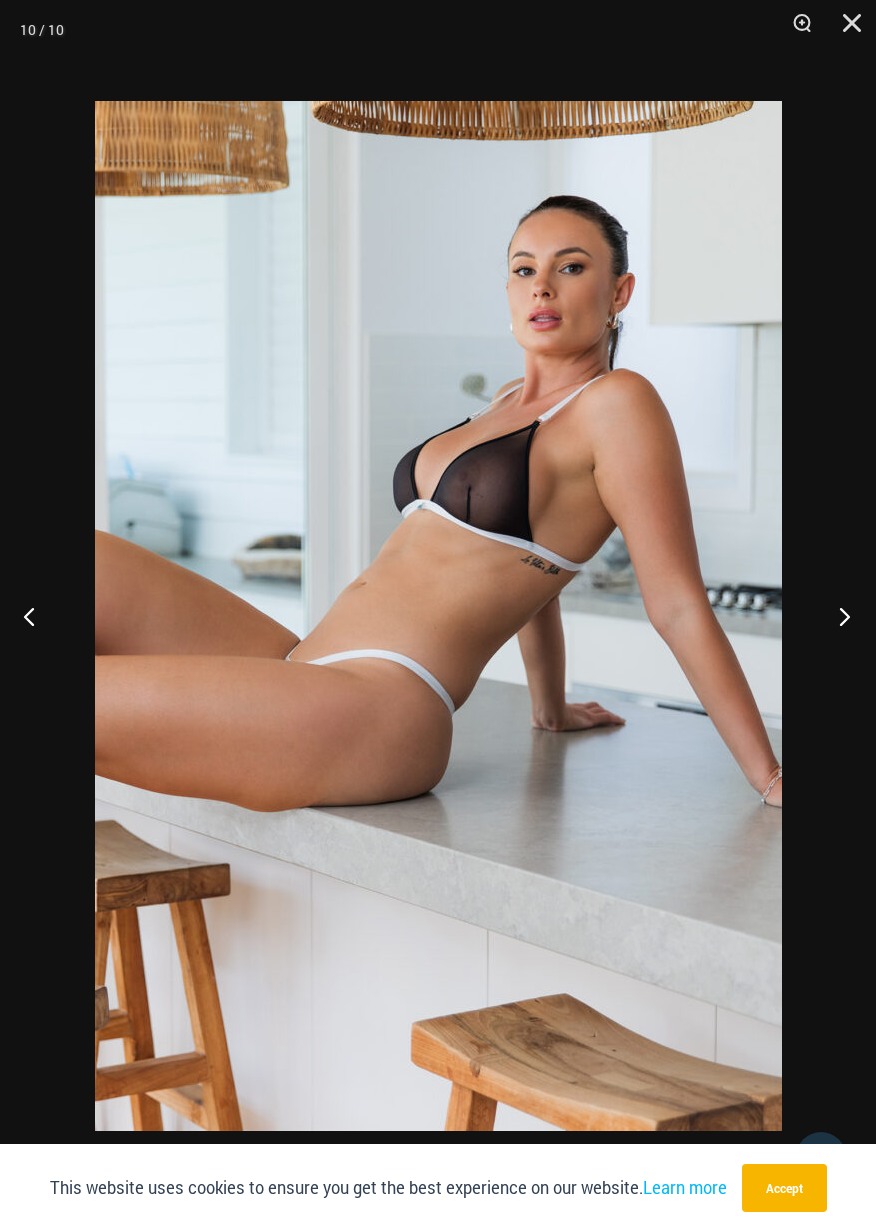 click at bounding box center [838, 616] 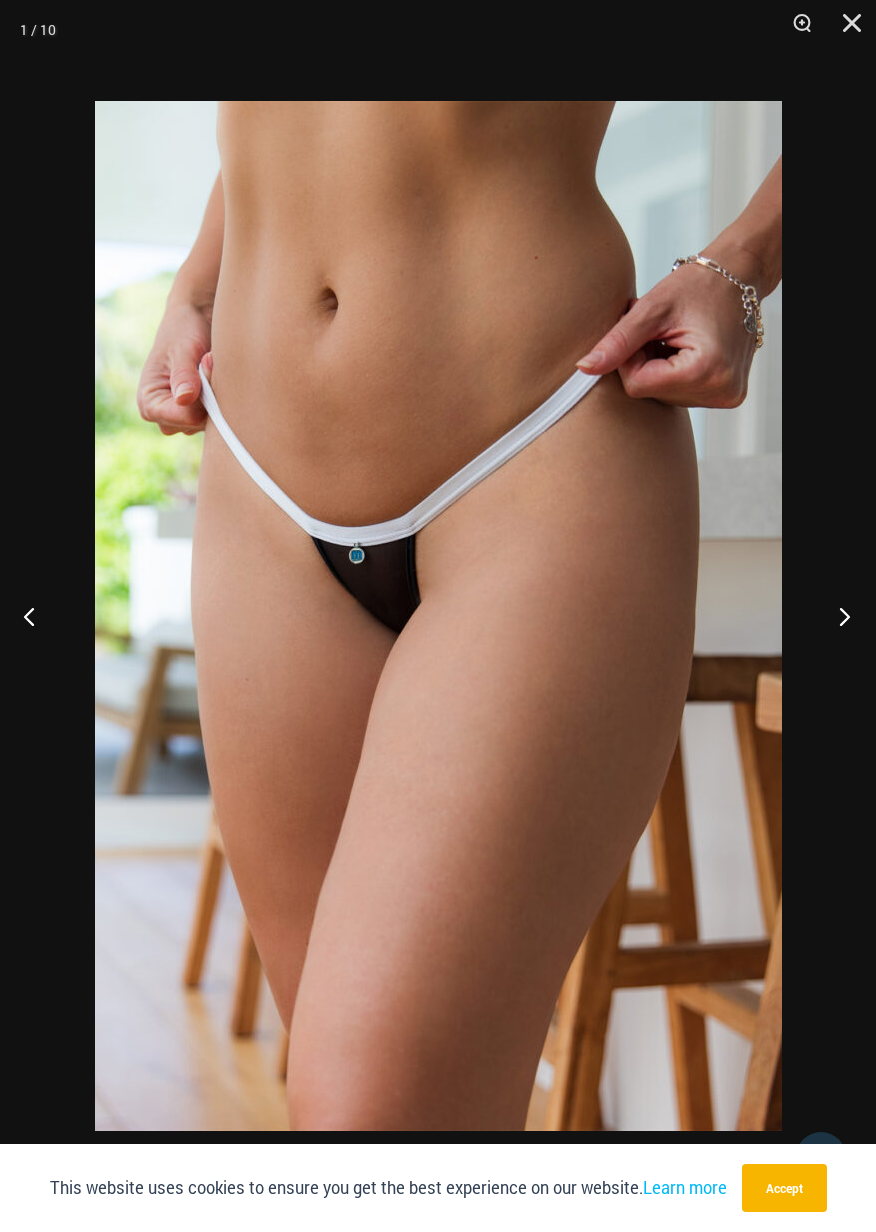 click at bounding box center (838, 616) 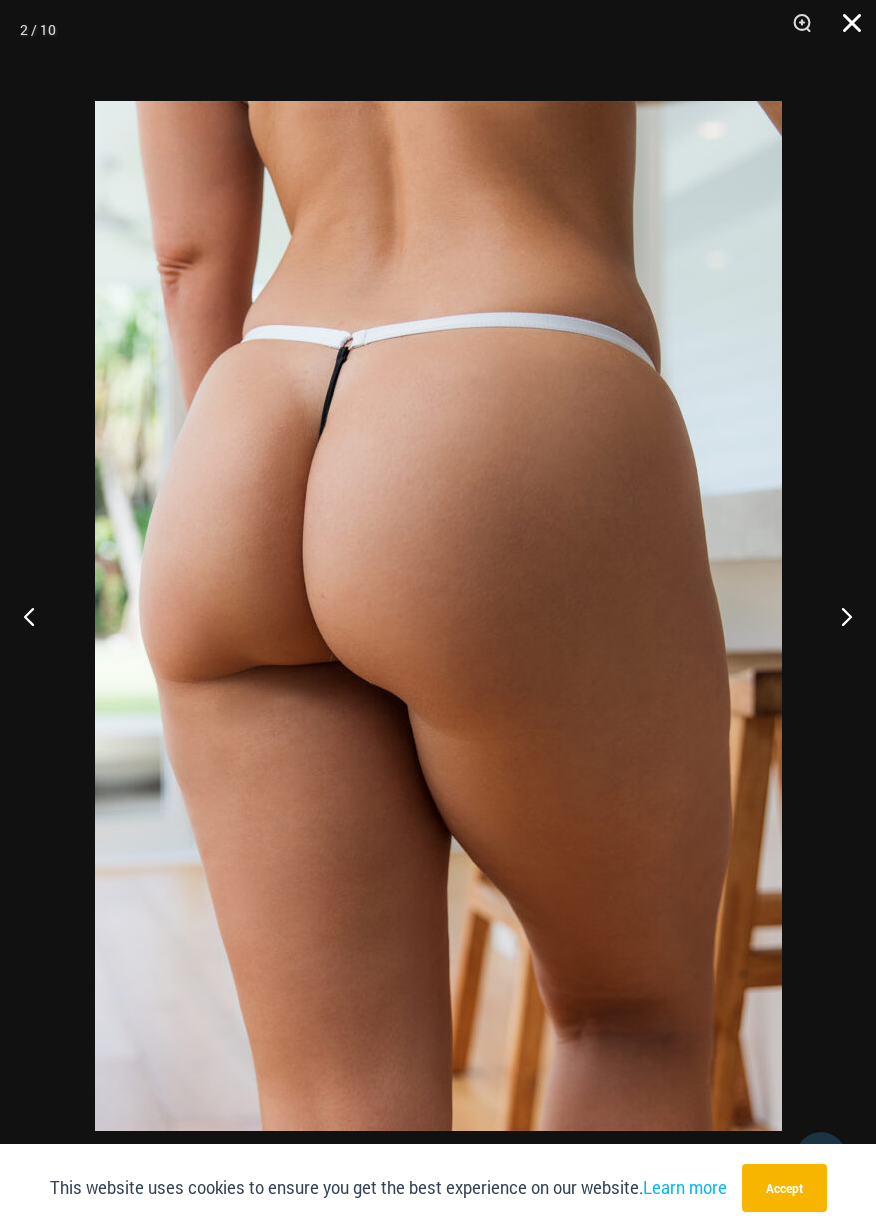 click at bounding box center (845, 30) 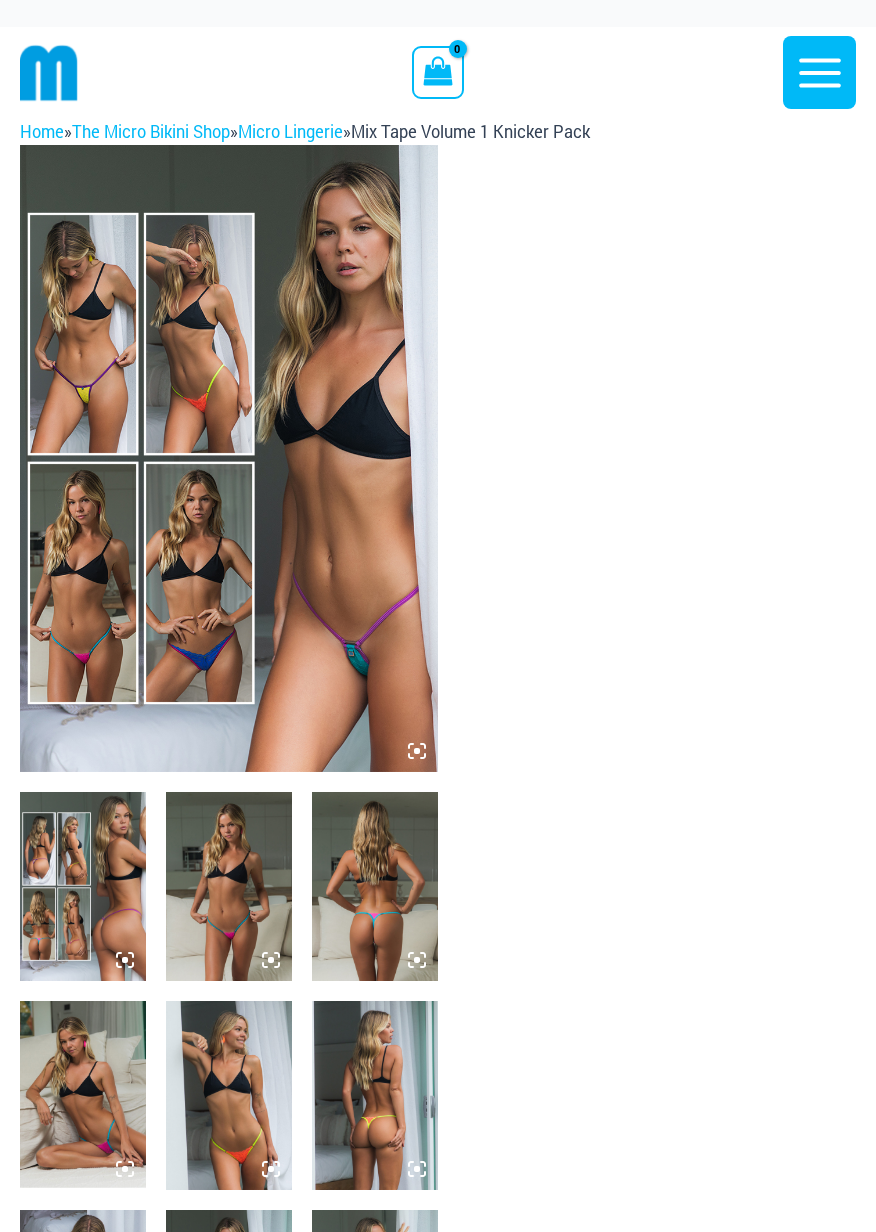 scroll, scrollTop: 0, scrollLeft: 0, axis: both 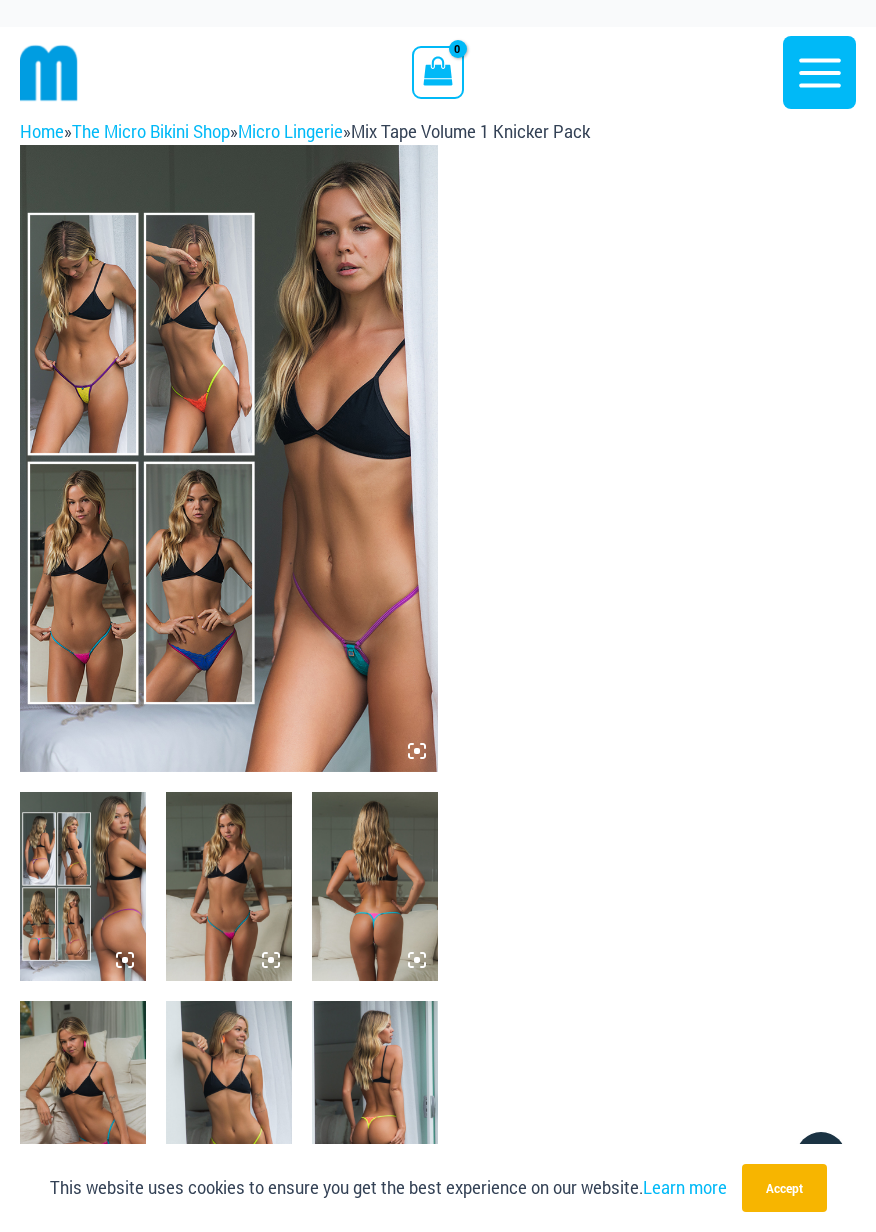 click 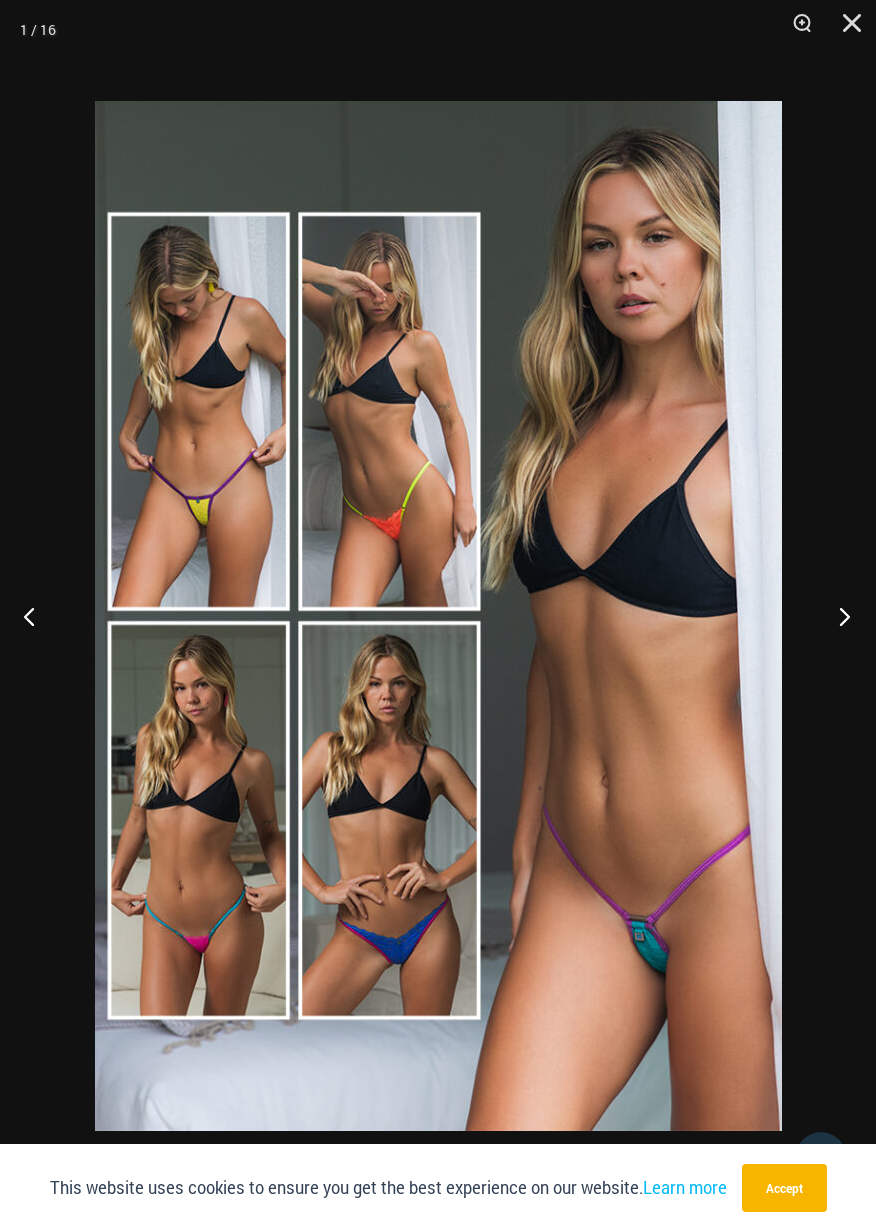 click at bounding box center [838, 616] 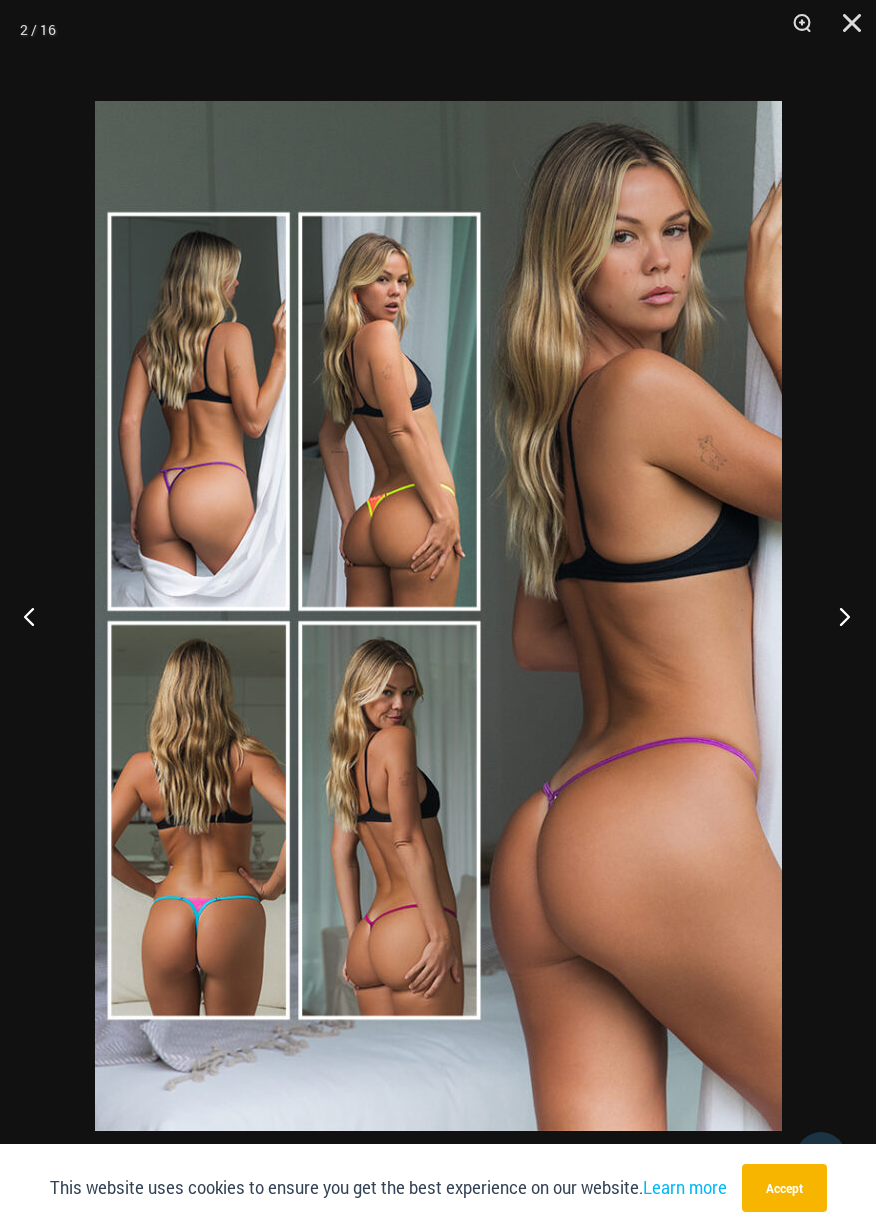 click at bounding box center (838, 616) 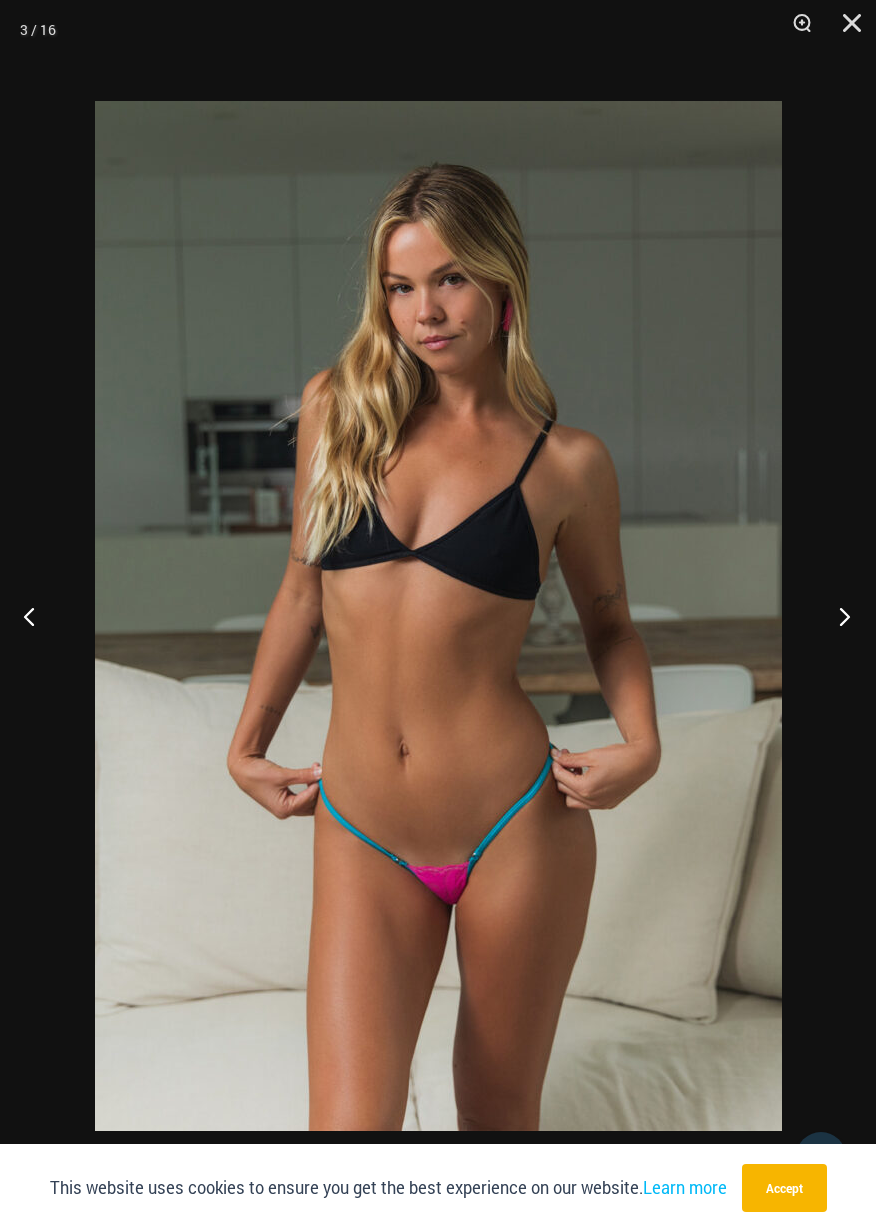 click at bounding box center [838, 616] 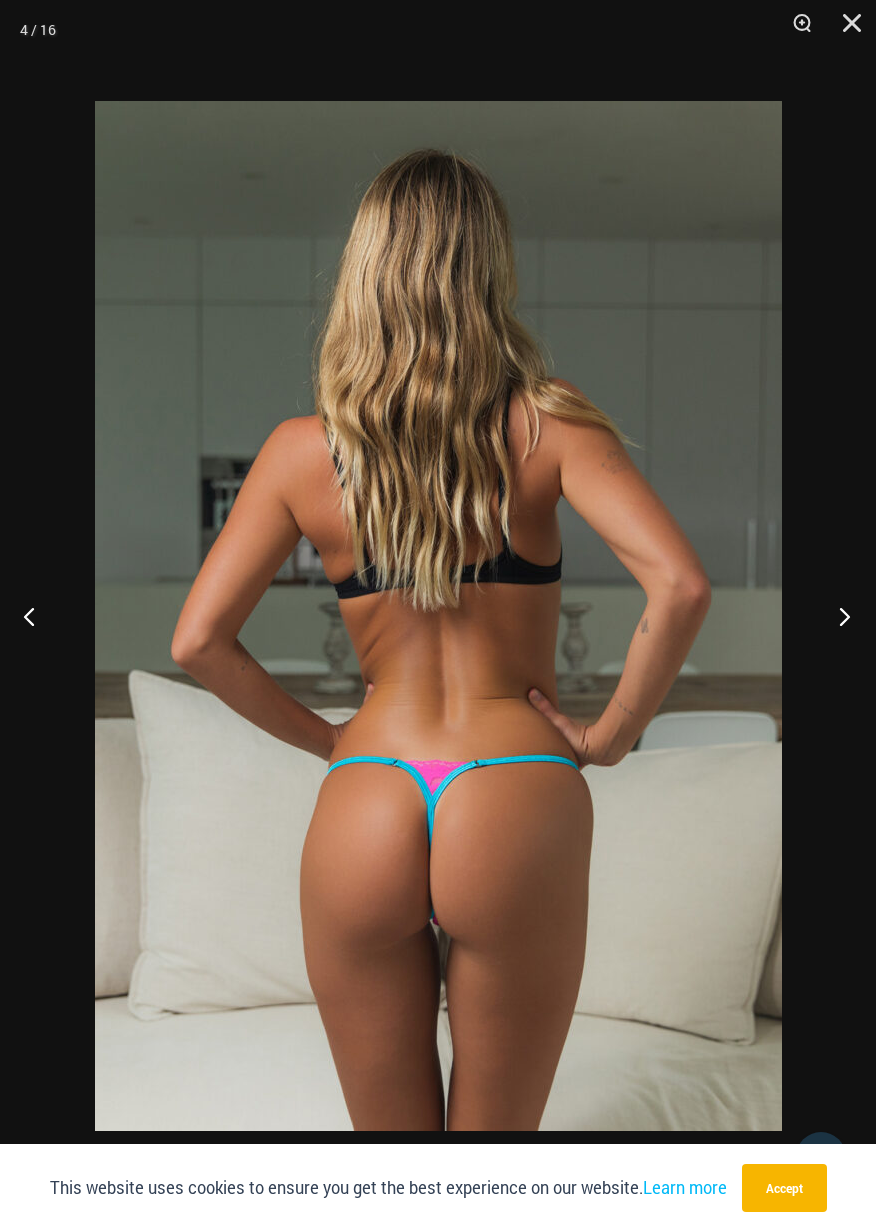 click at bounding box center [838, 616] 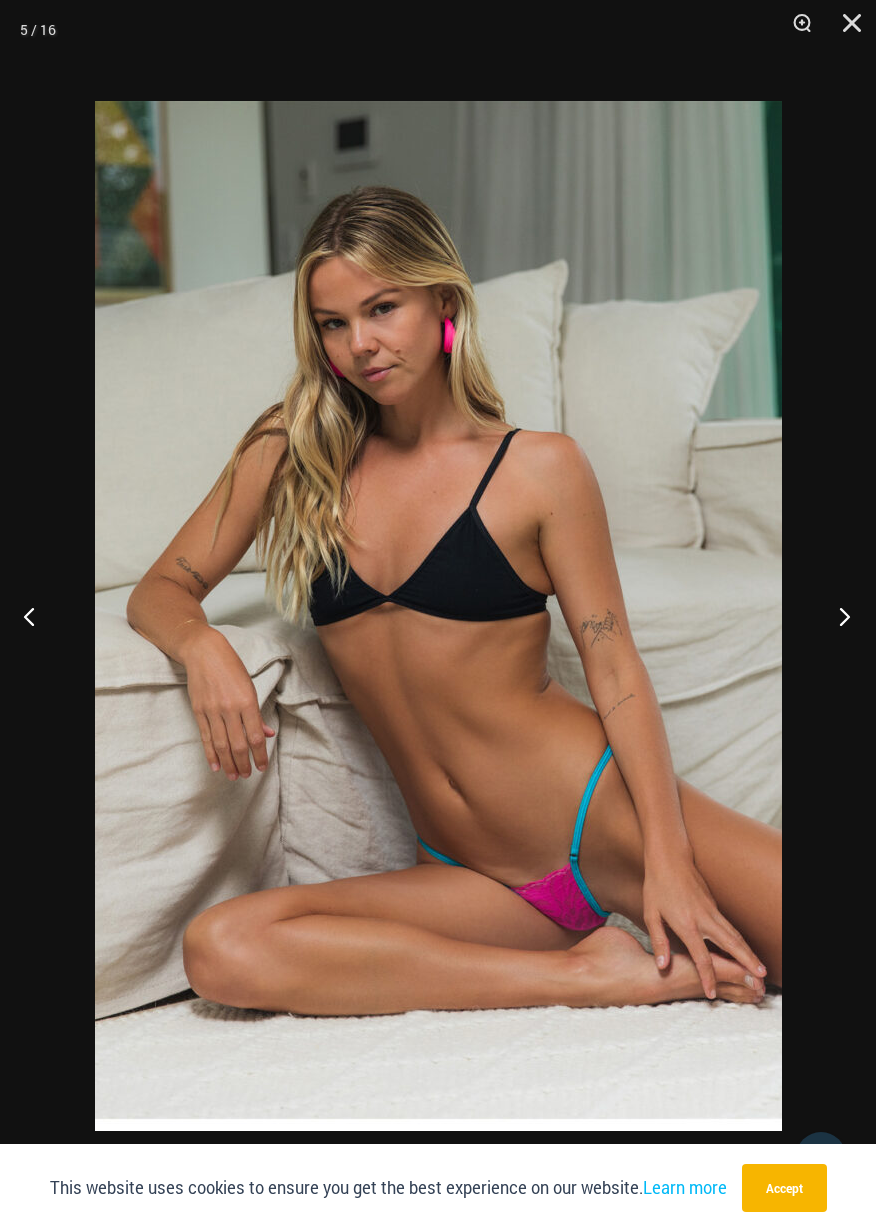 click at bounding box center [838, 616] 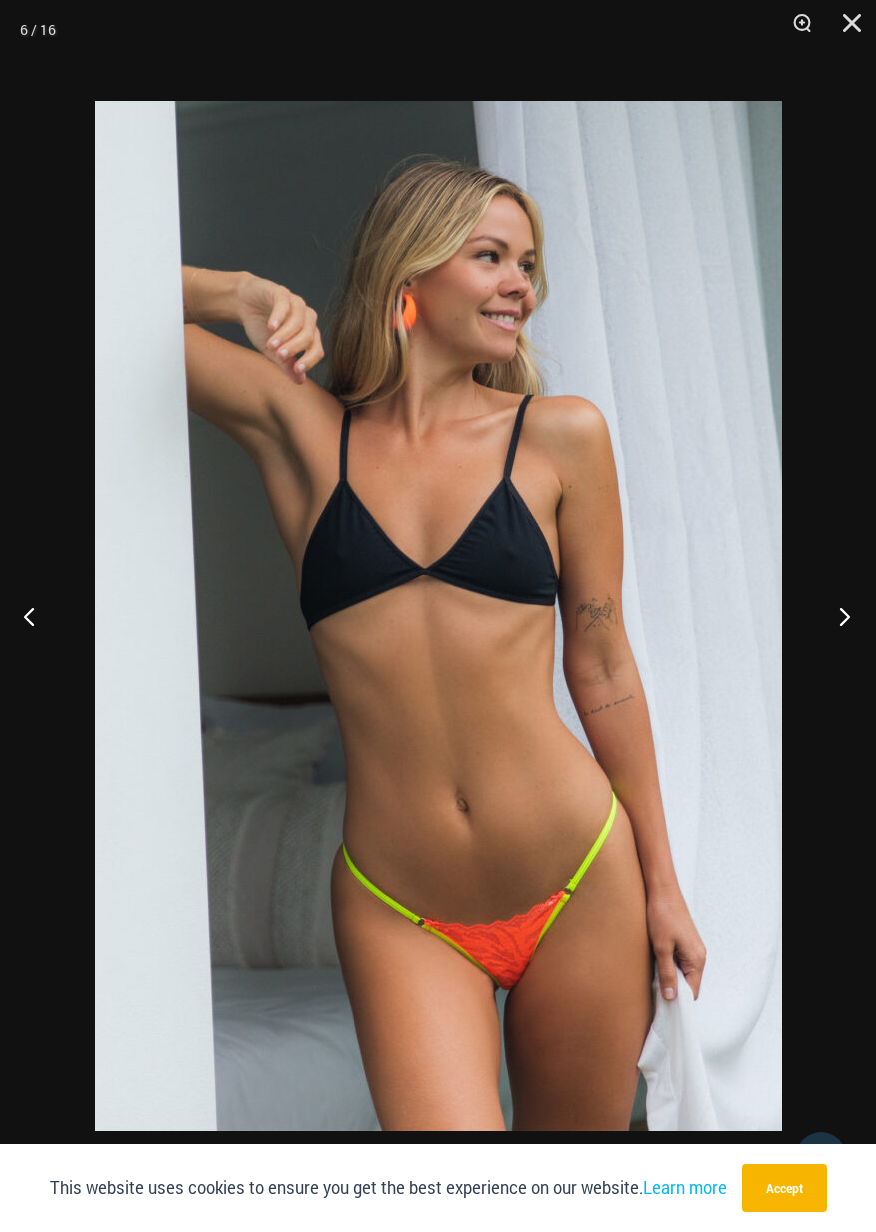 click at bounding box center [838, 616] 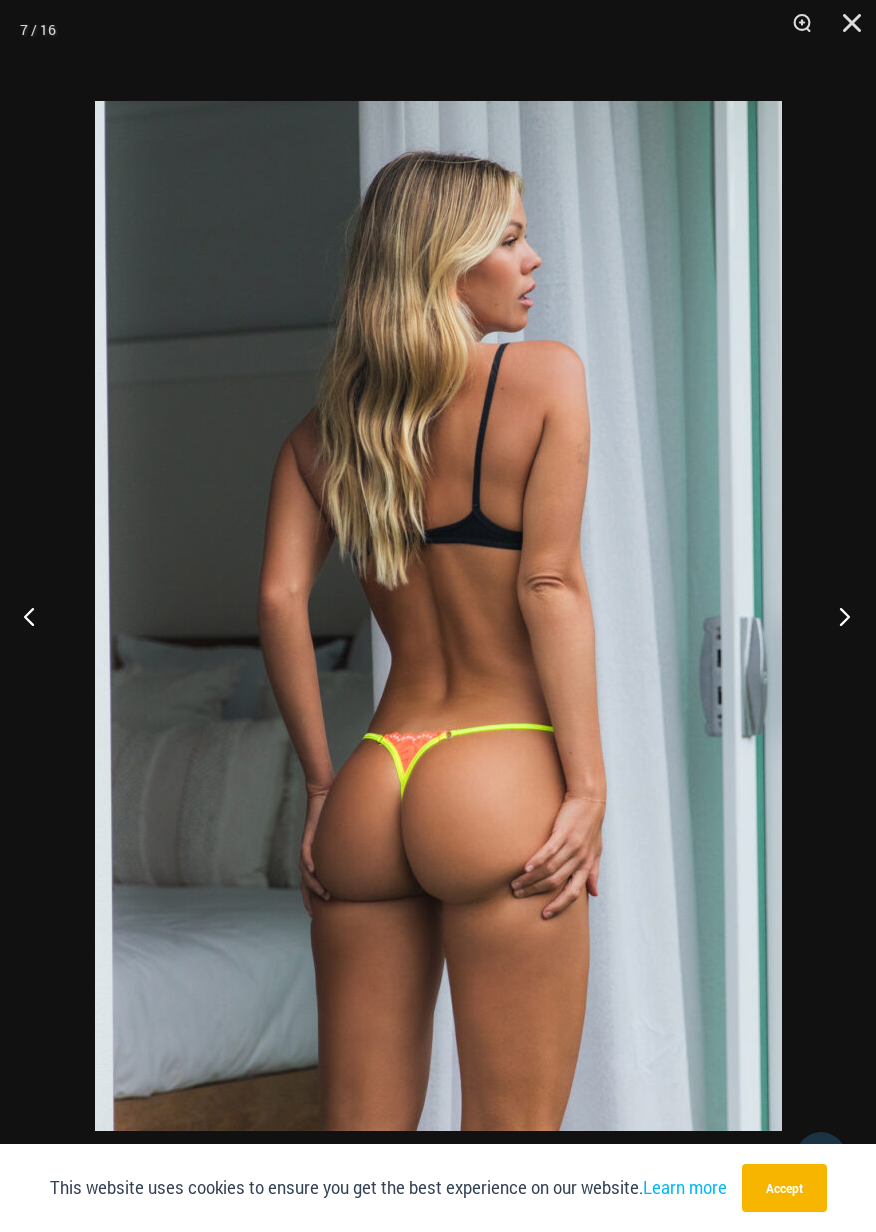 click at bounding box center [838, 616] 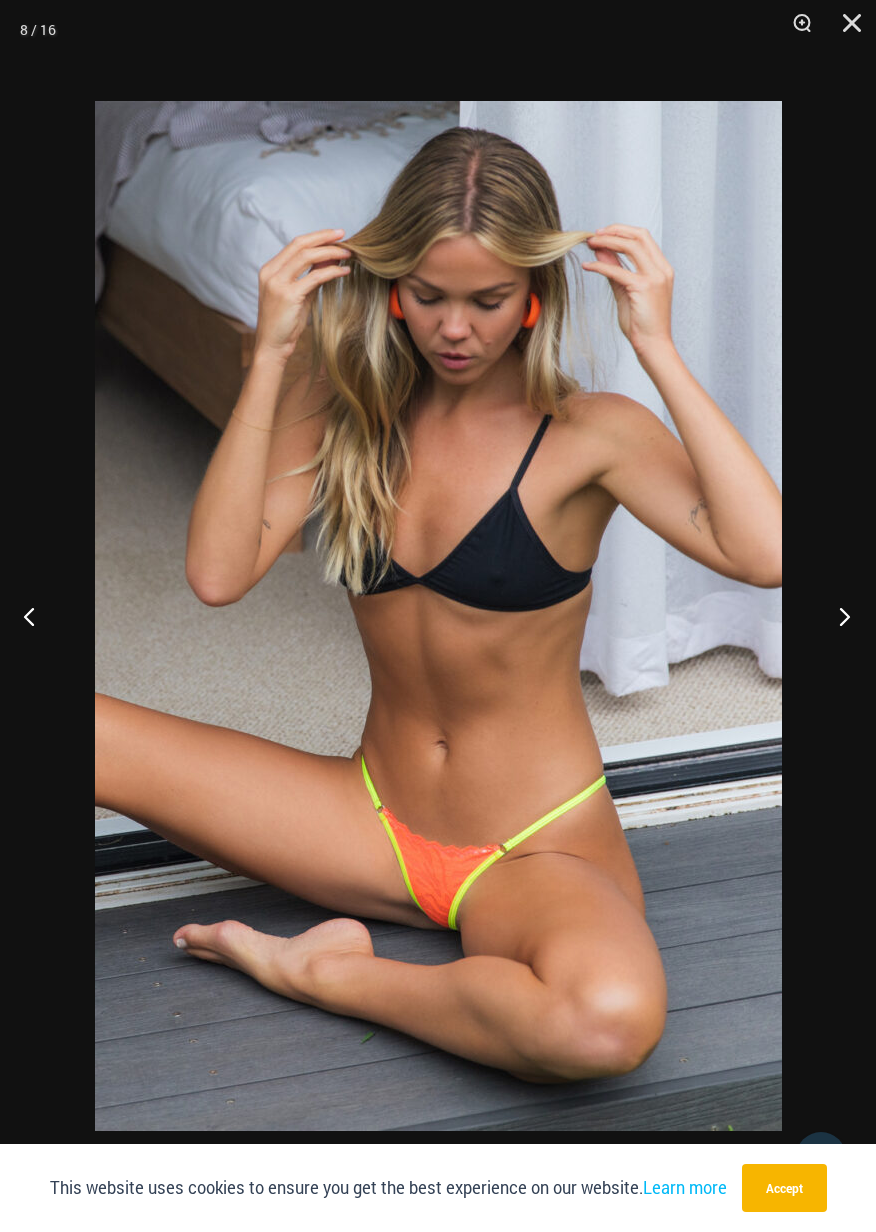 click at bounding box center [838, 616] 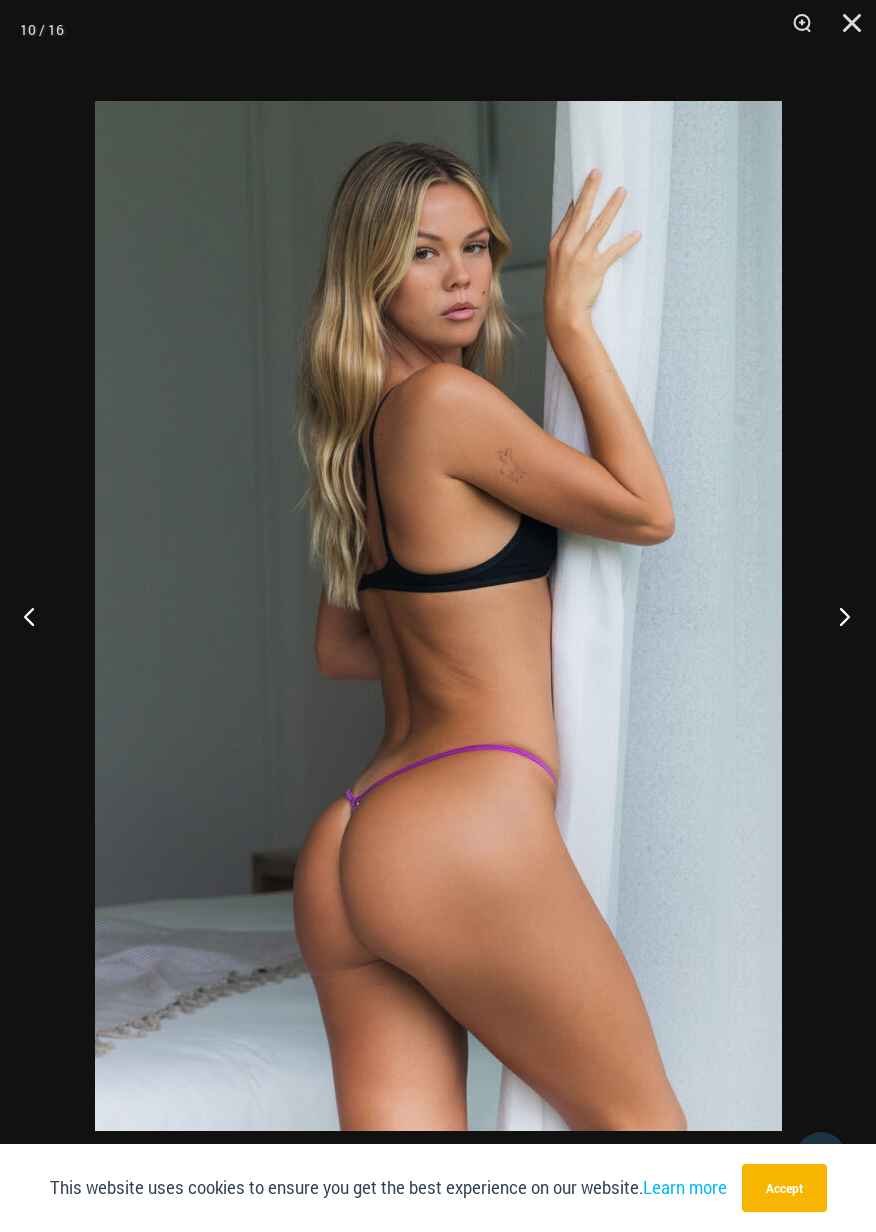 click at bounding box center (838, 616) 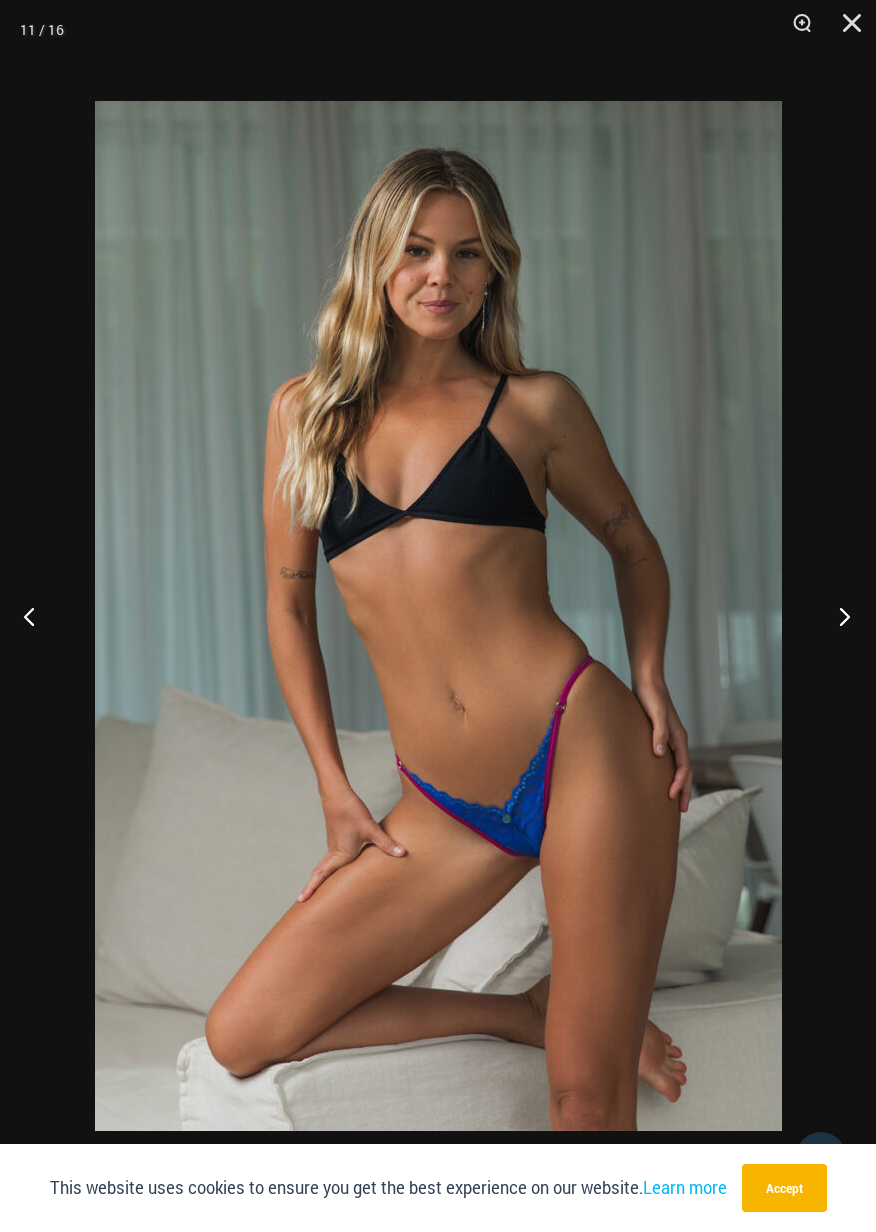 click at bounding box center (838, 616) 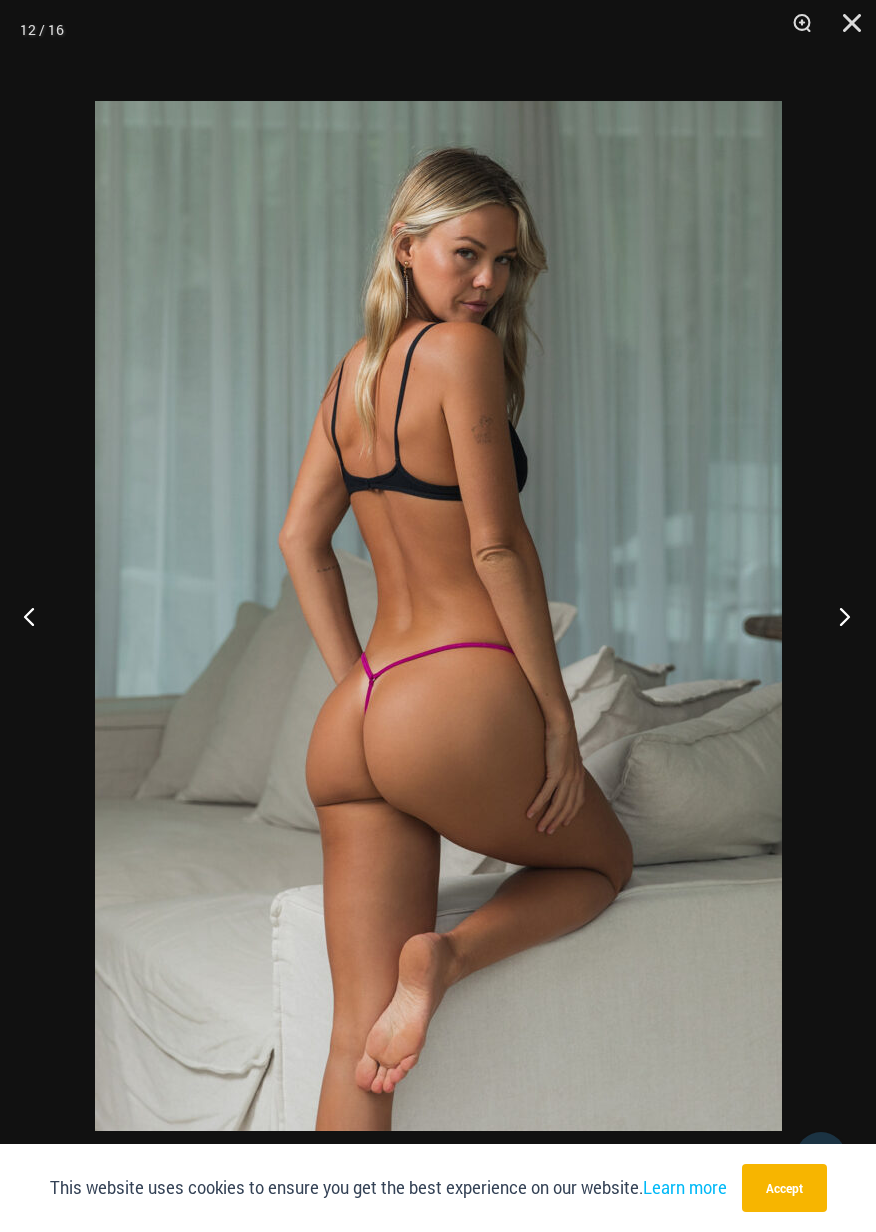 click at bounding box center (838, 616) 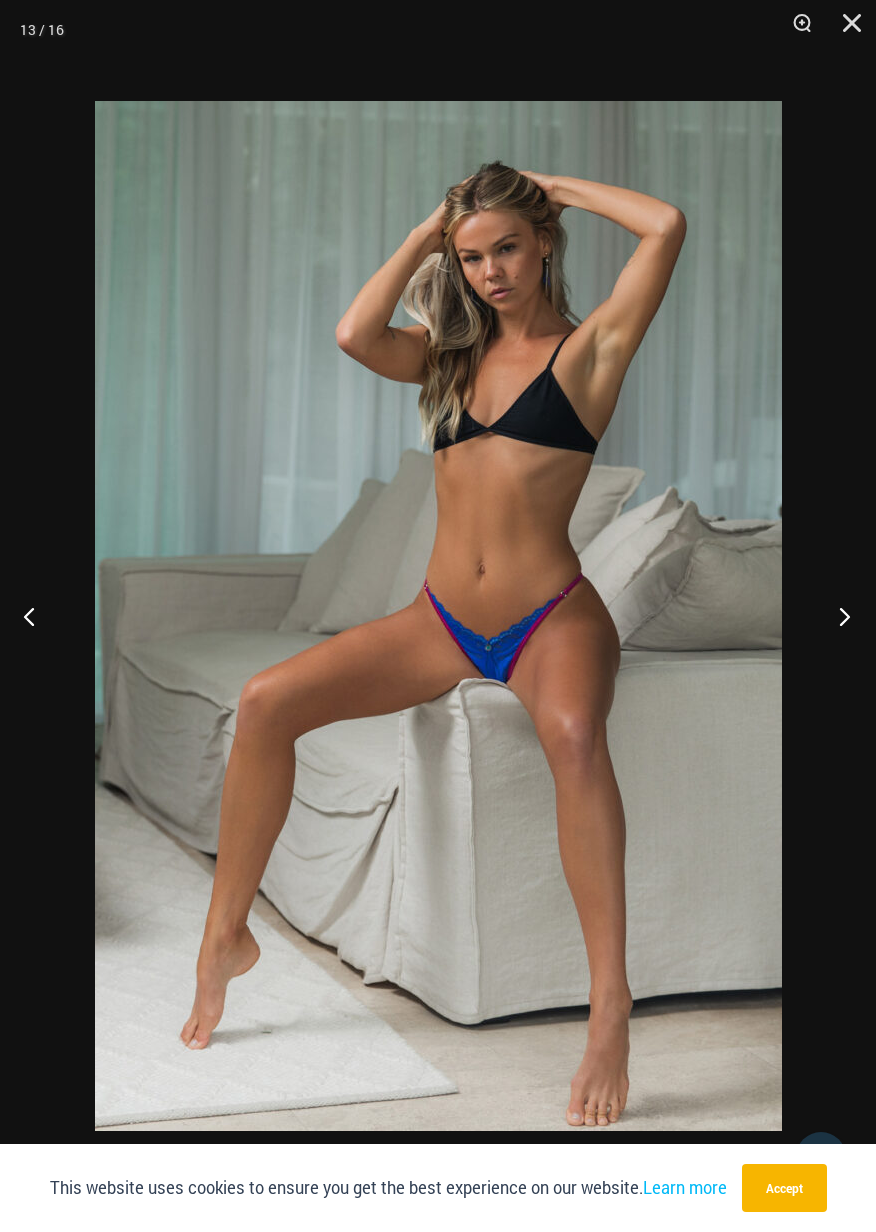click at bounding box center (838, 616) 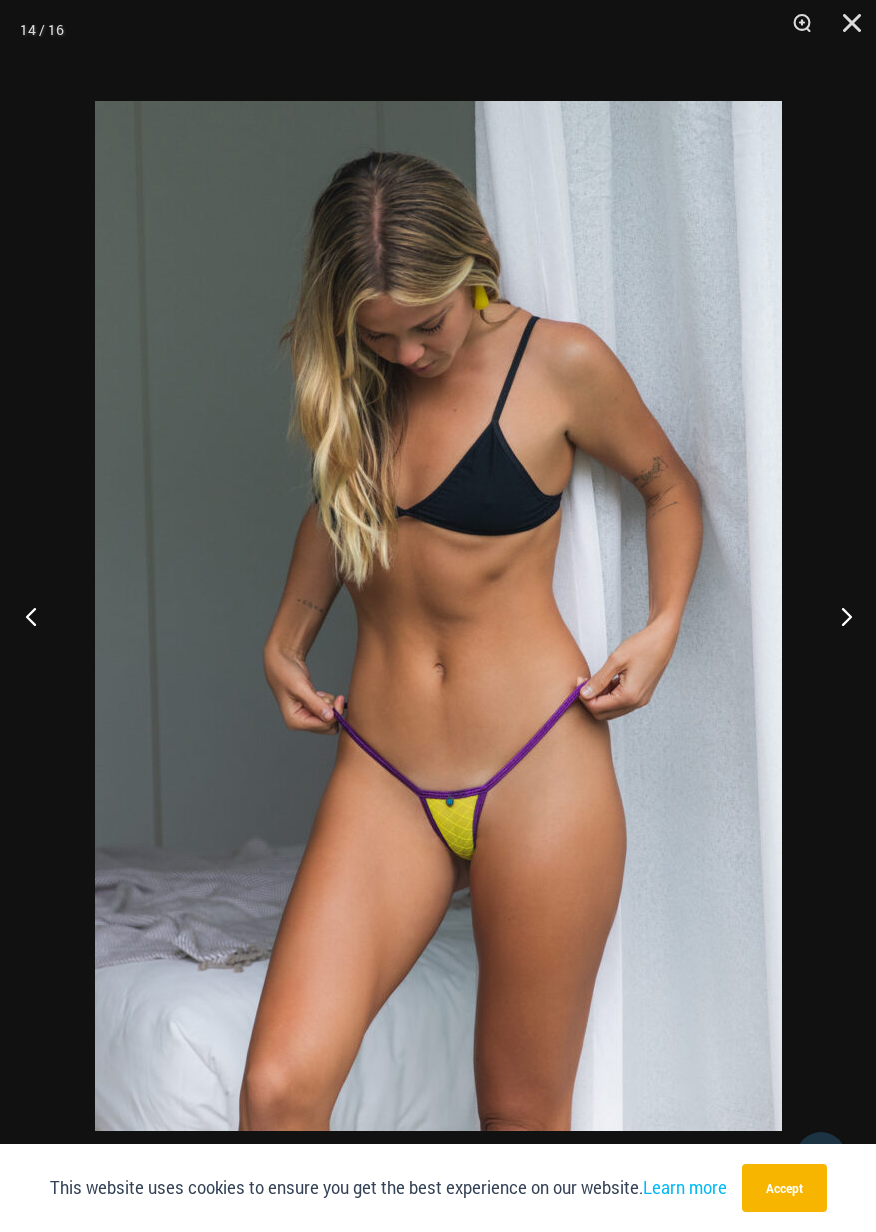 click at bounding box center (37, 616) 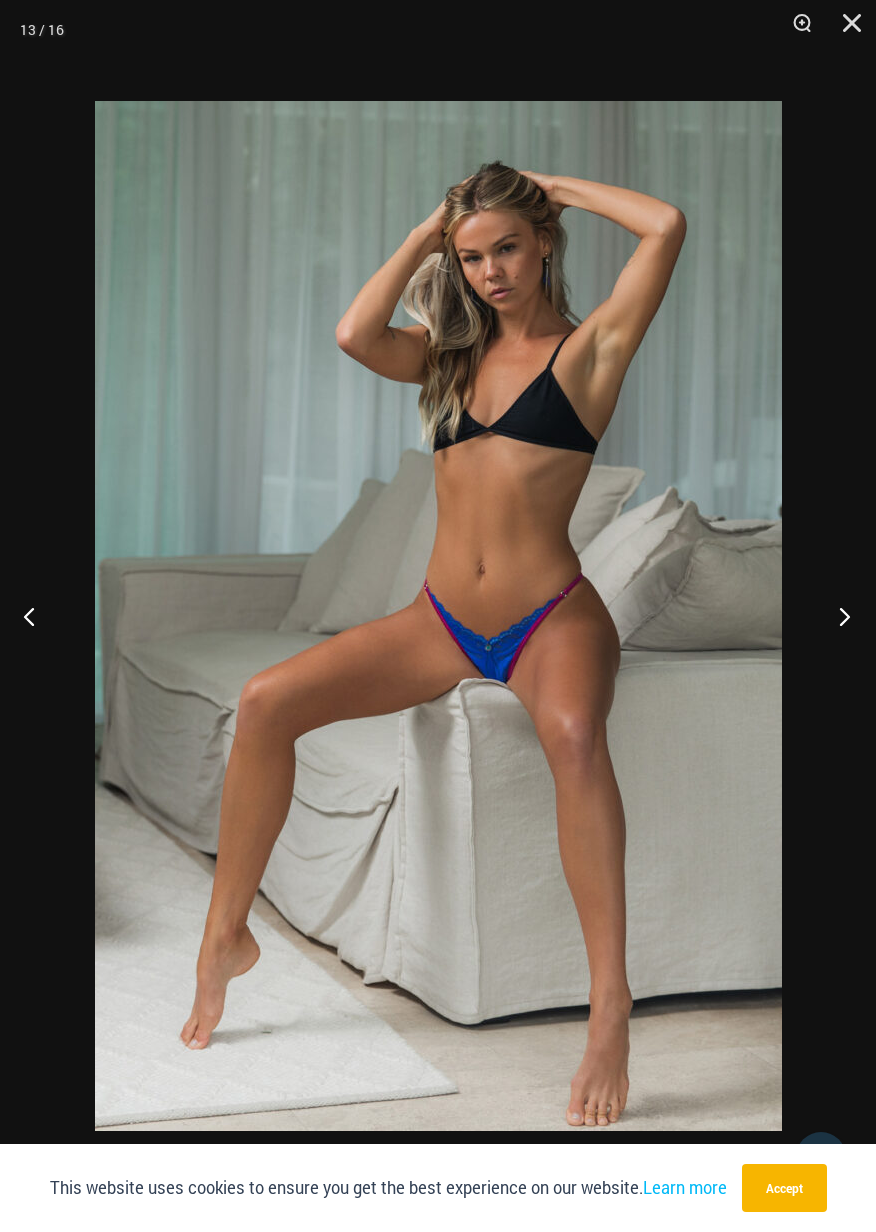 click at bounding box center (838, 616) 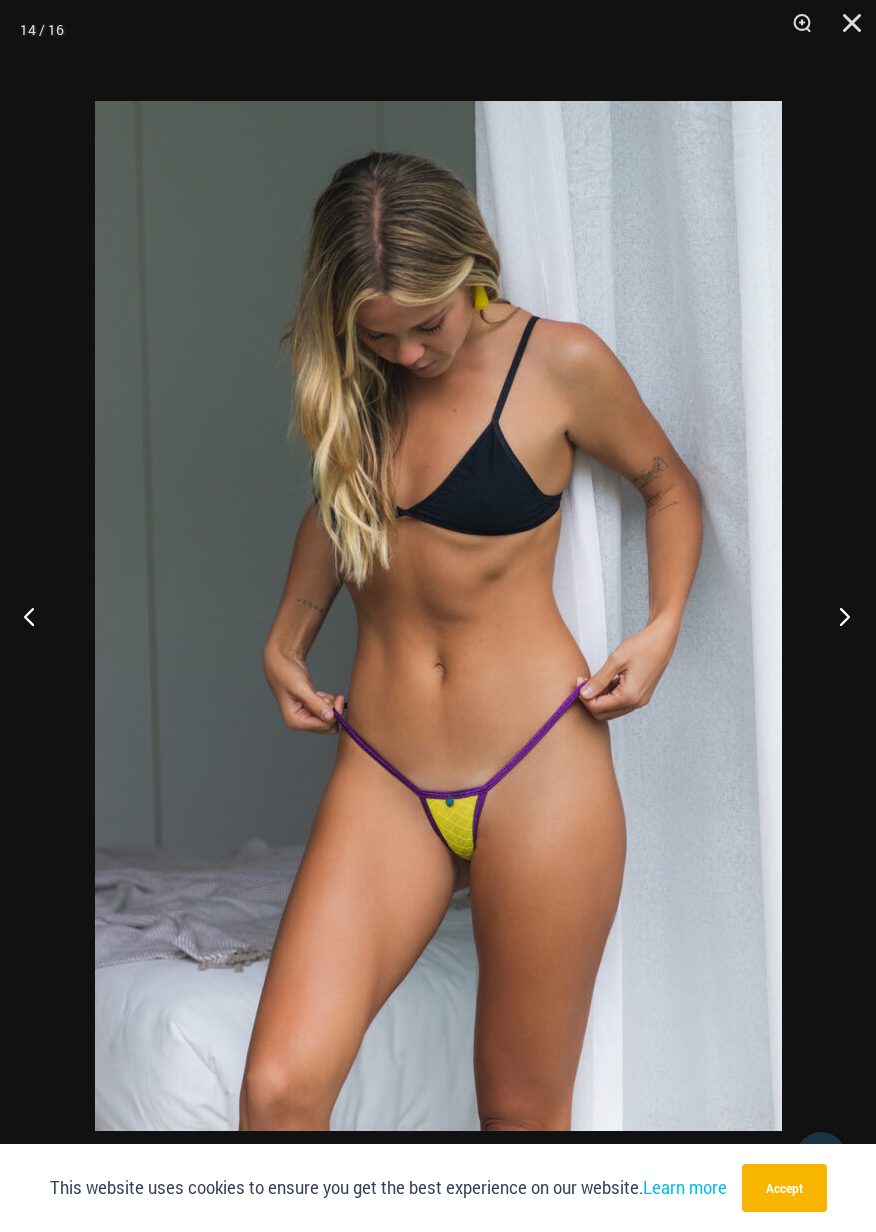 click at bounding box center (838, 616) 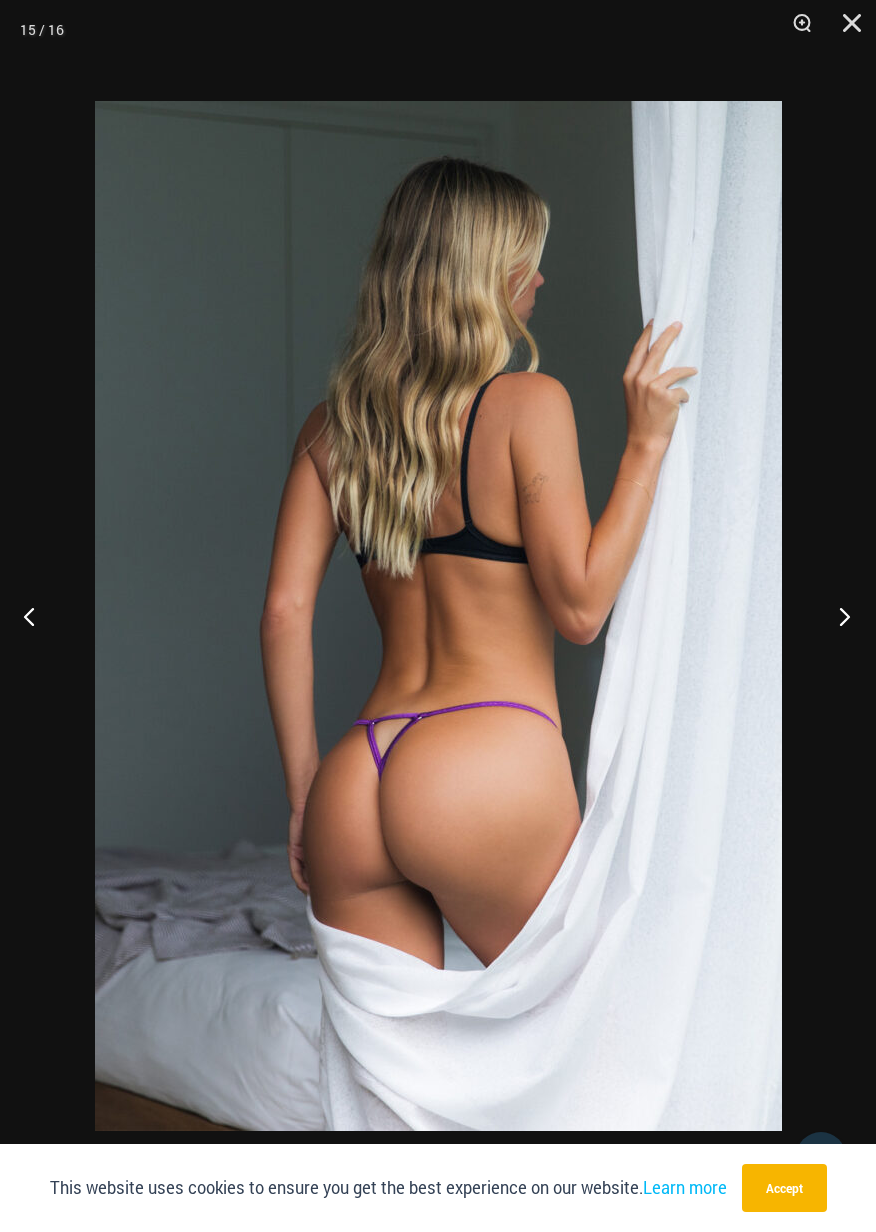 click at bounding box center (838, 616) 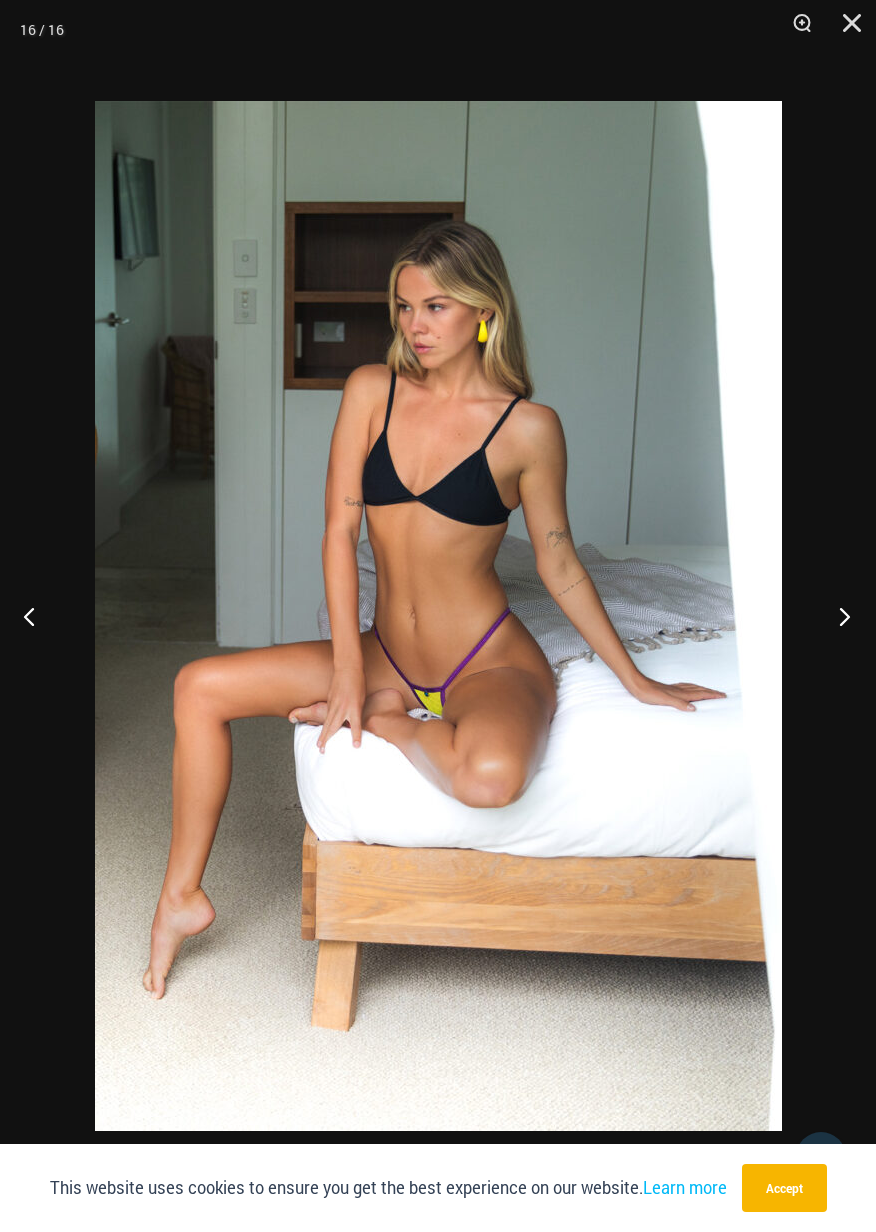 click at bounding box center (838, 616) 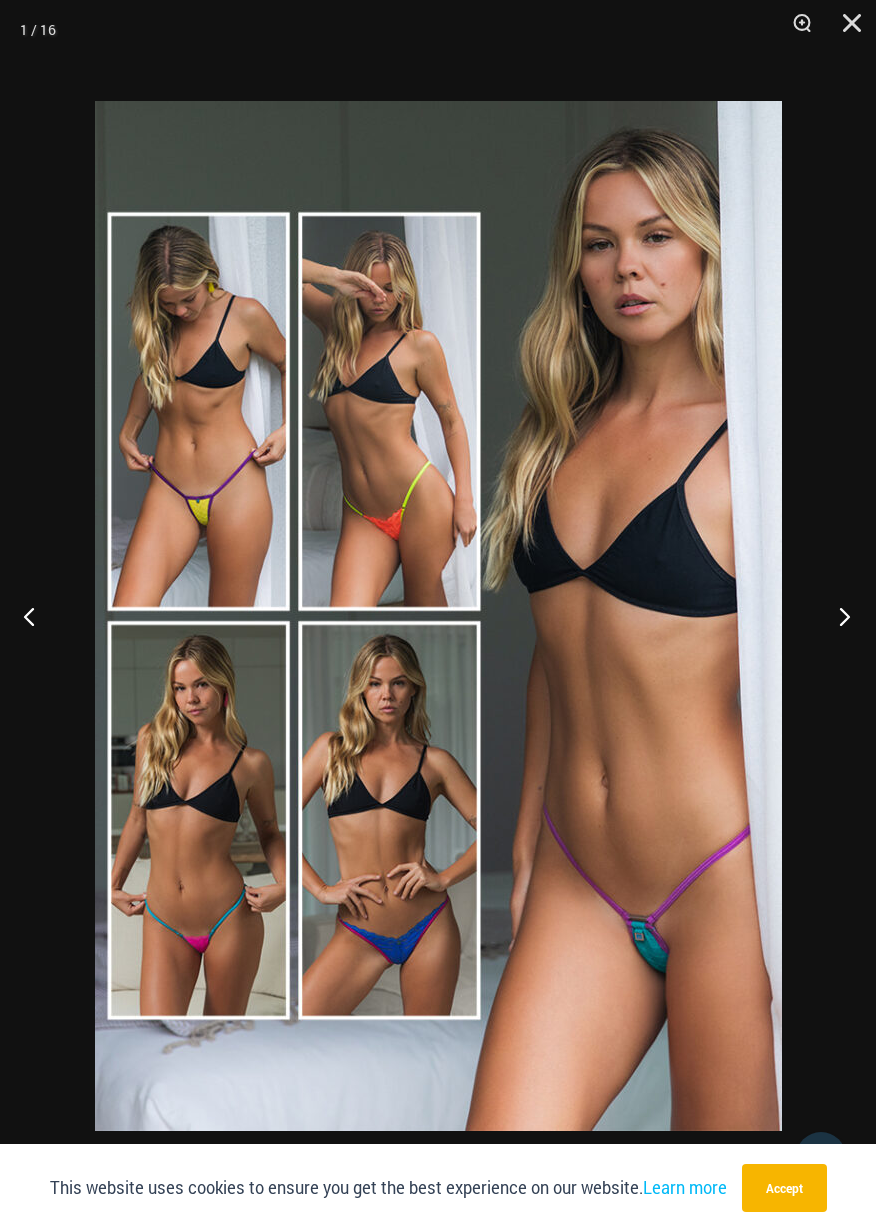 click at bounding box center (838, 616) 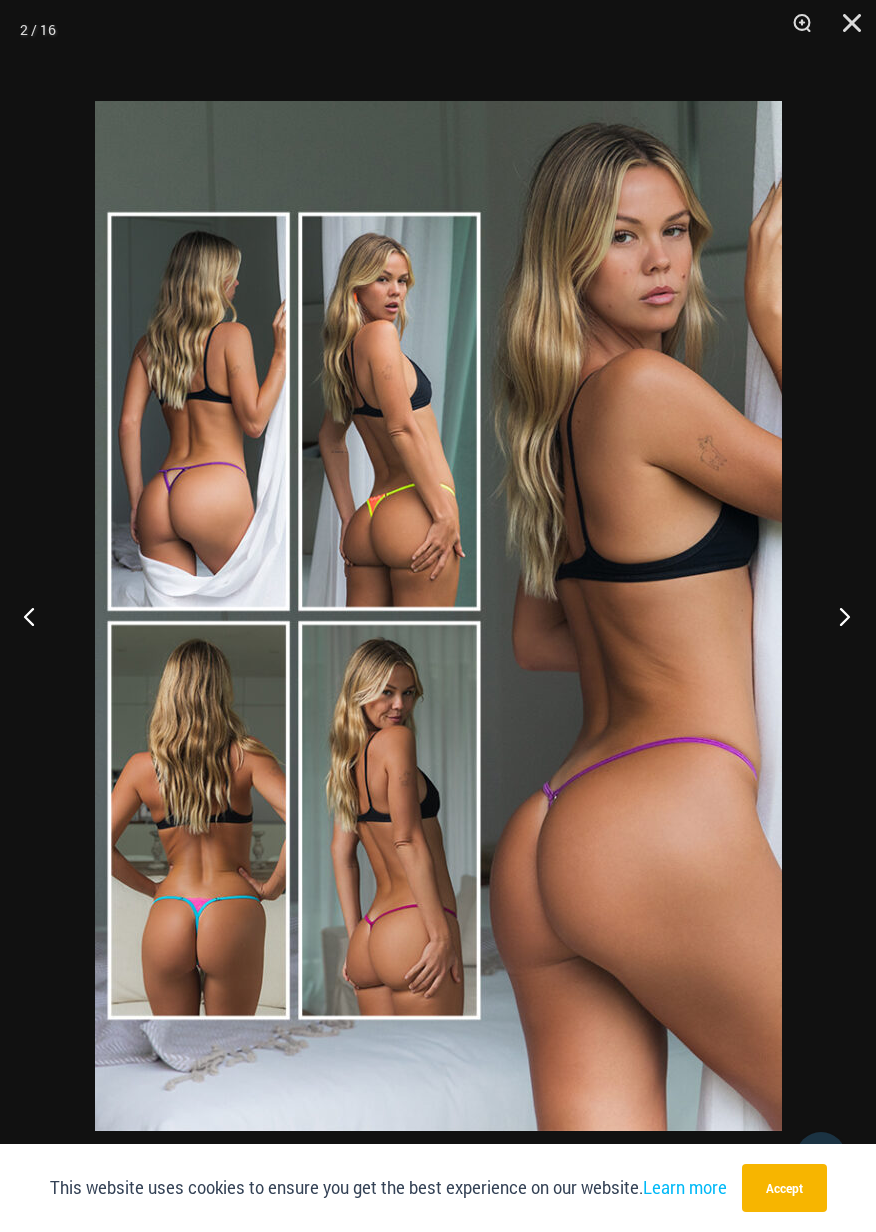 click at bounding box center [838, 616] 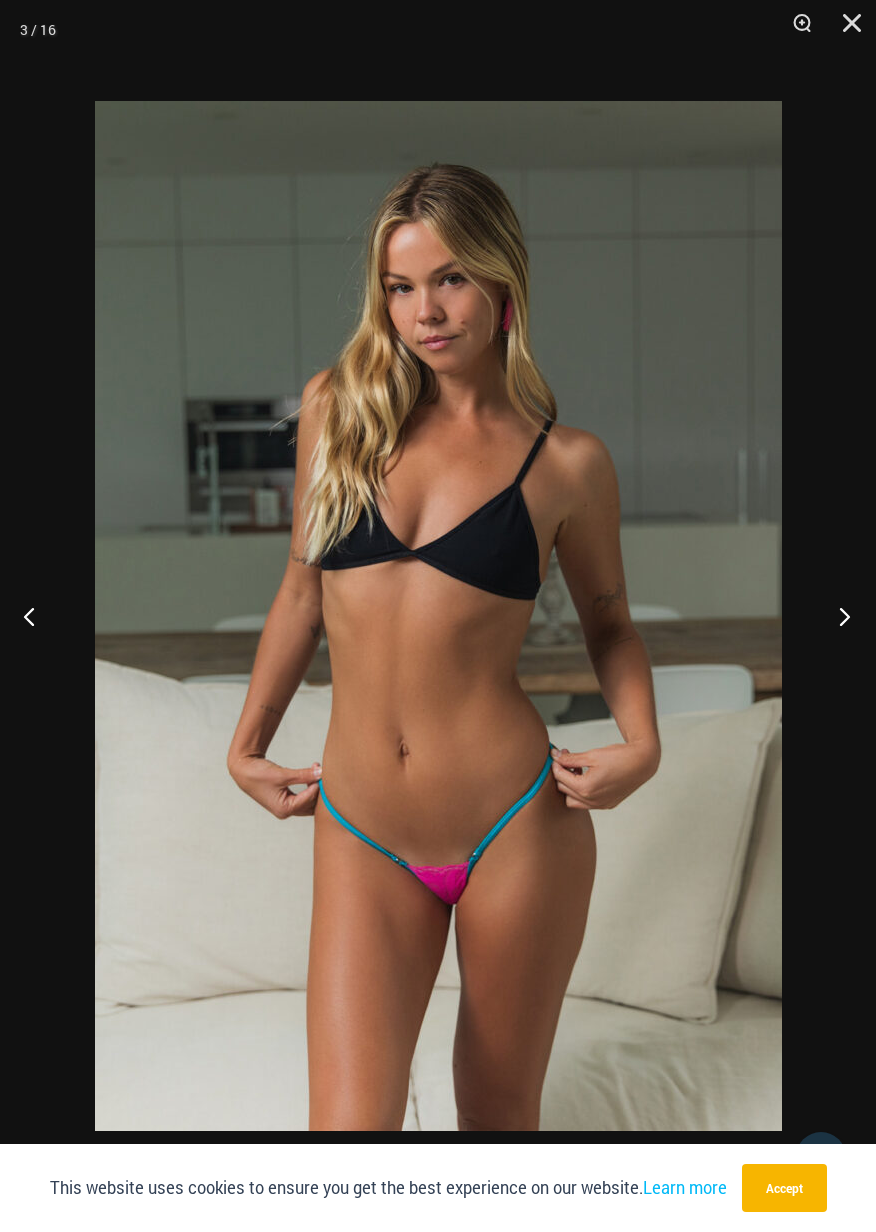 click at bounding box center (838, 616) 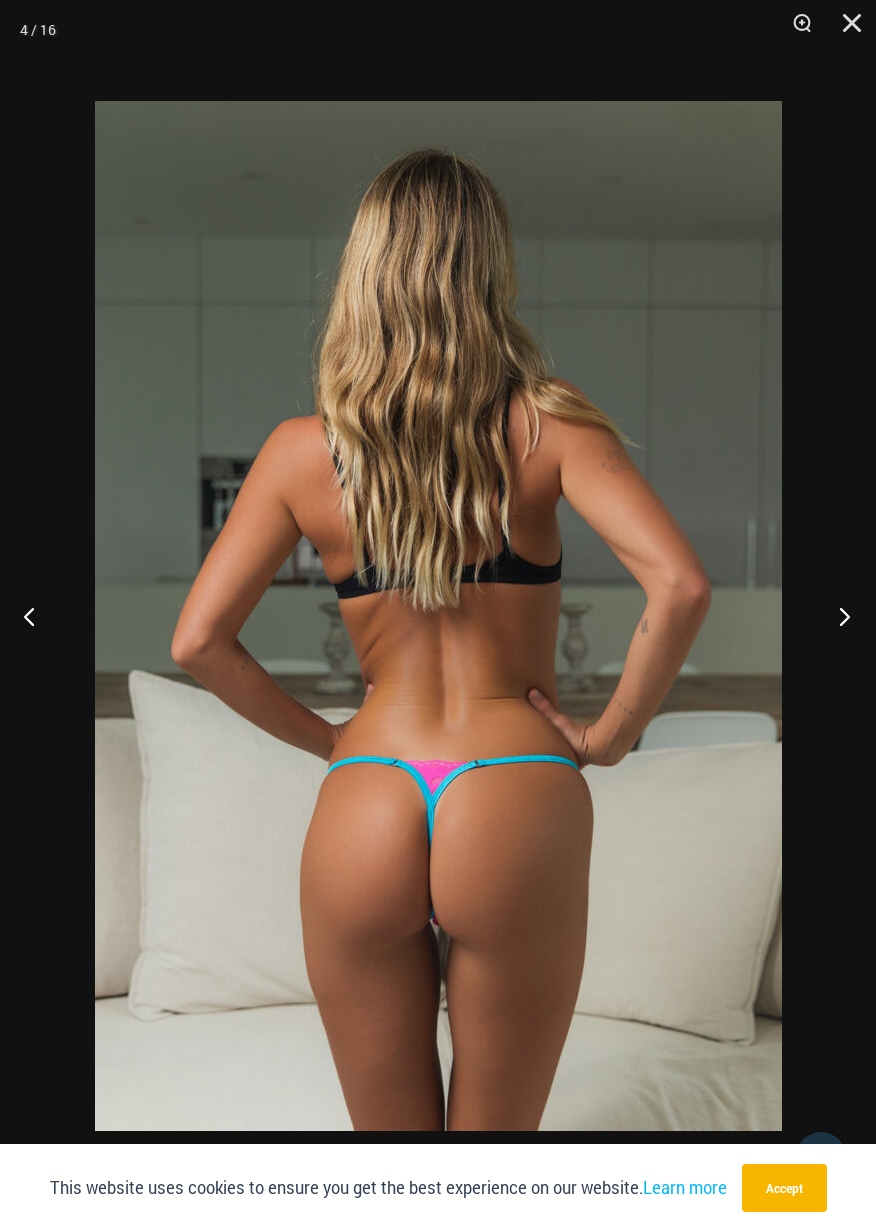 click at bounding box center (838, 616) 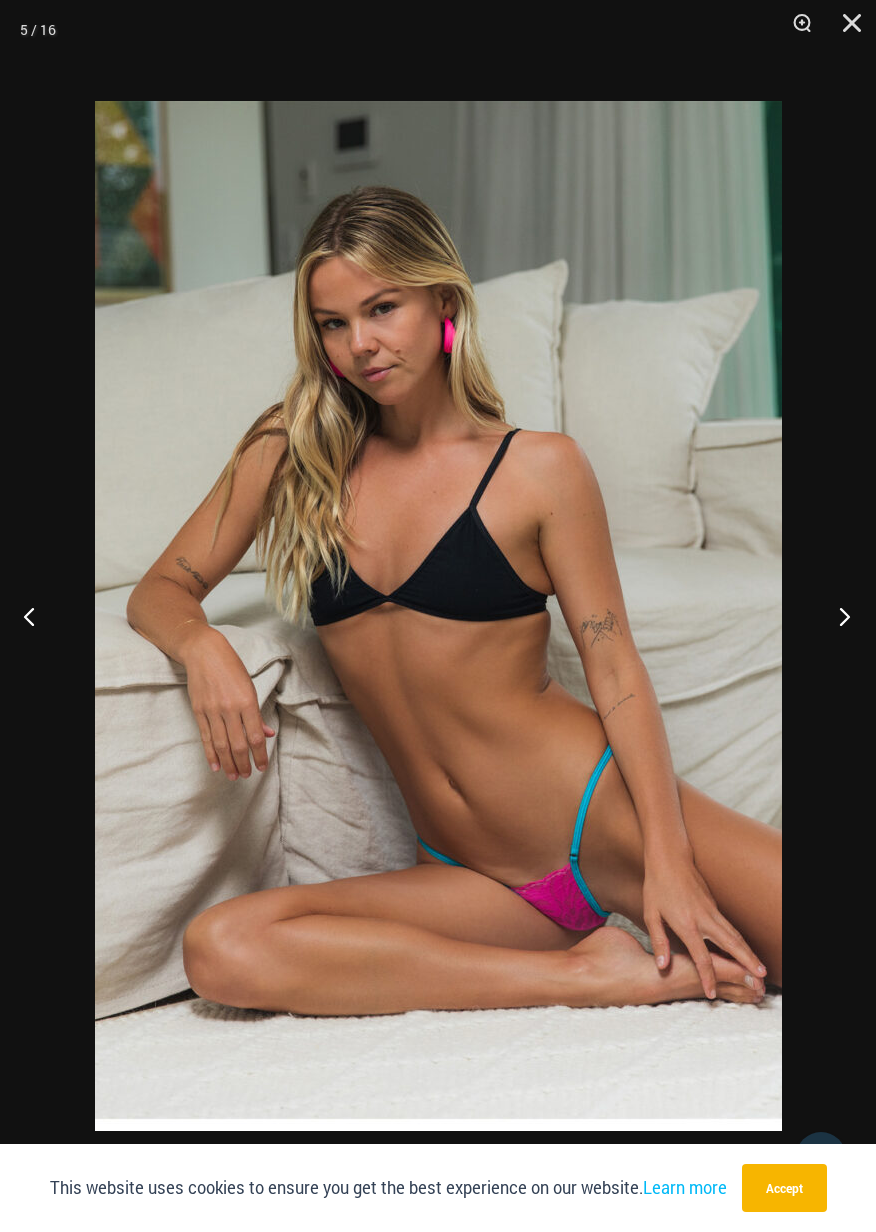 click at bounding box center (838, 616) 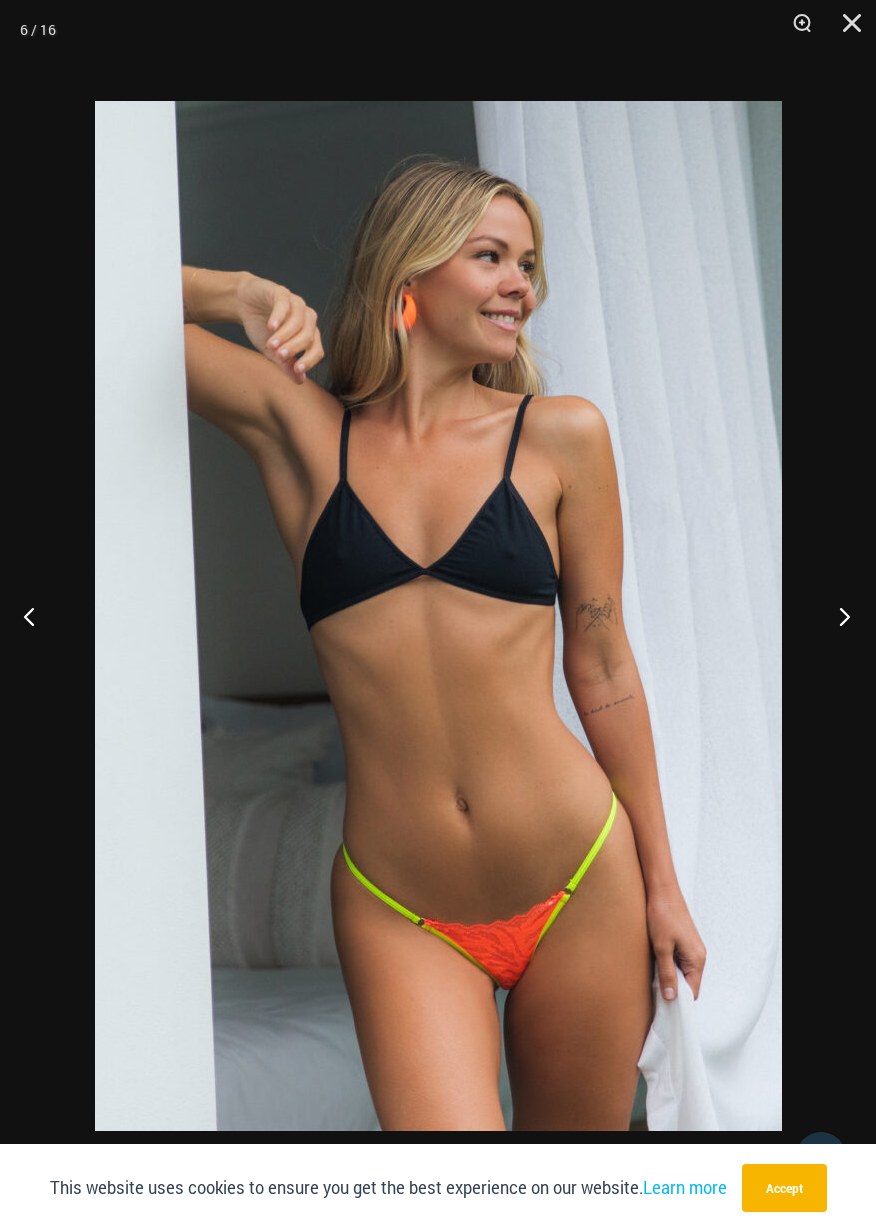 click at bounding box center [838, 616] 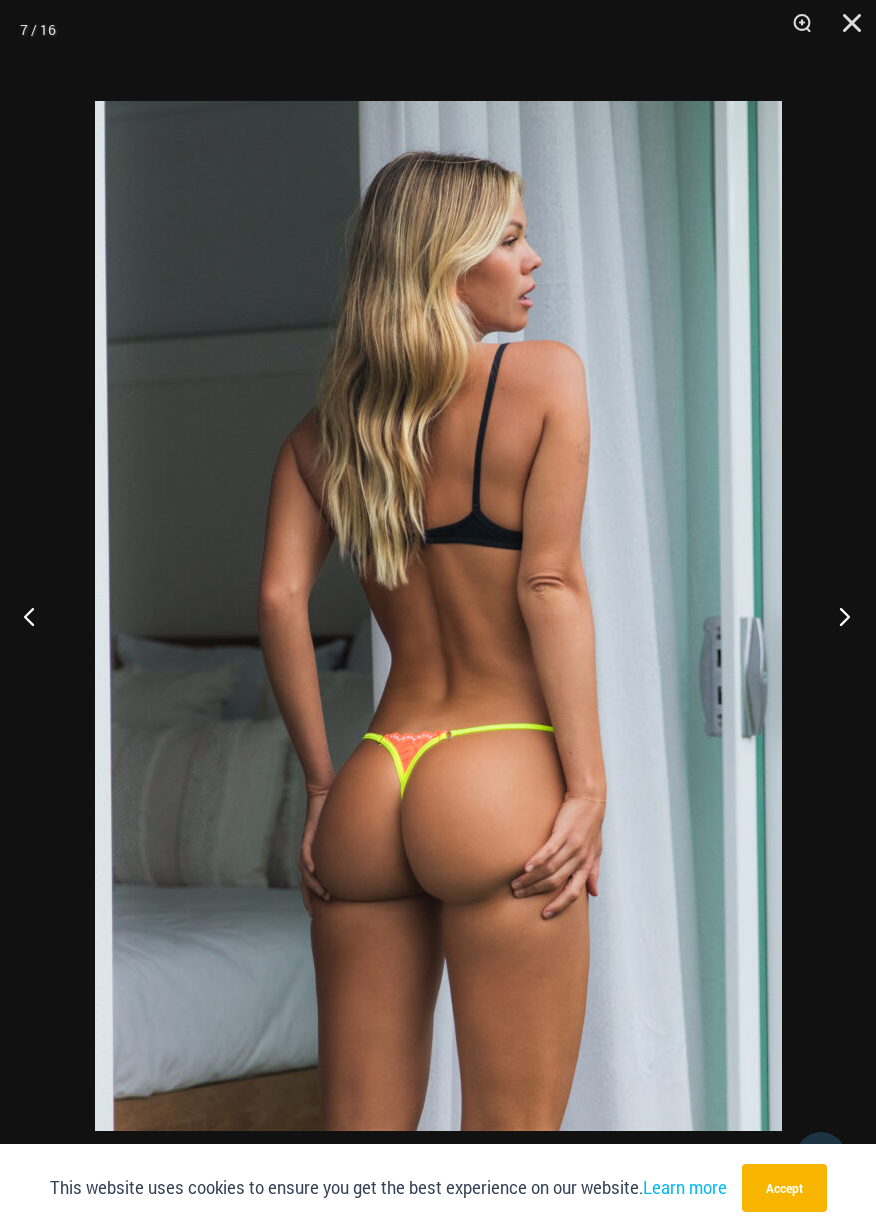 click at bounding box center (838, 616) 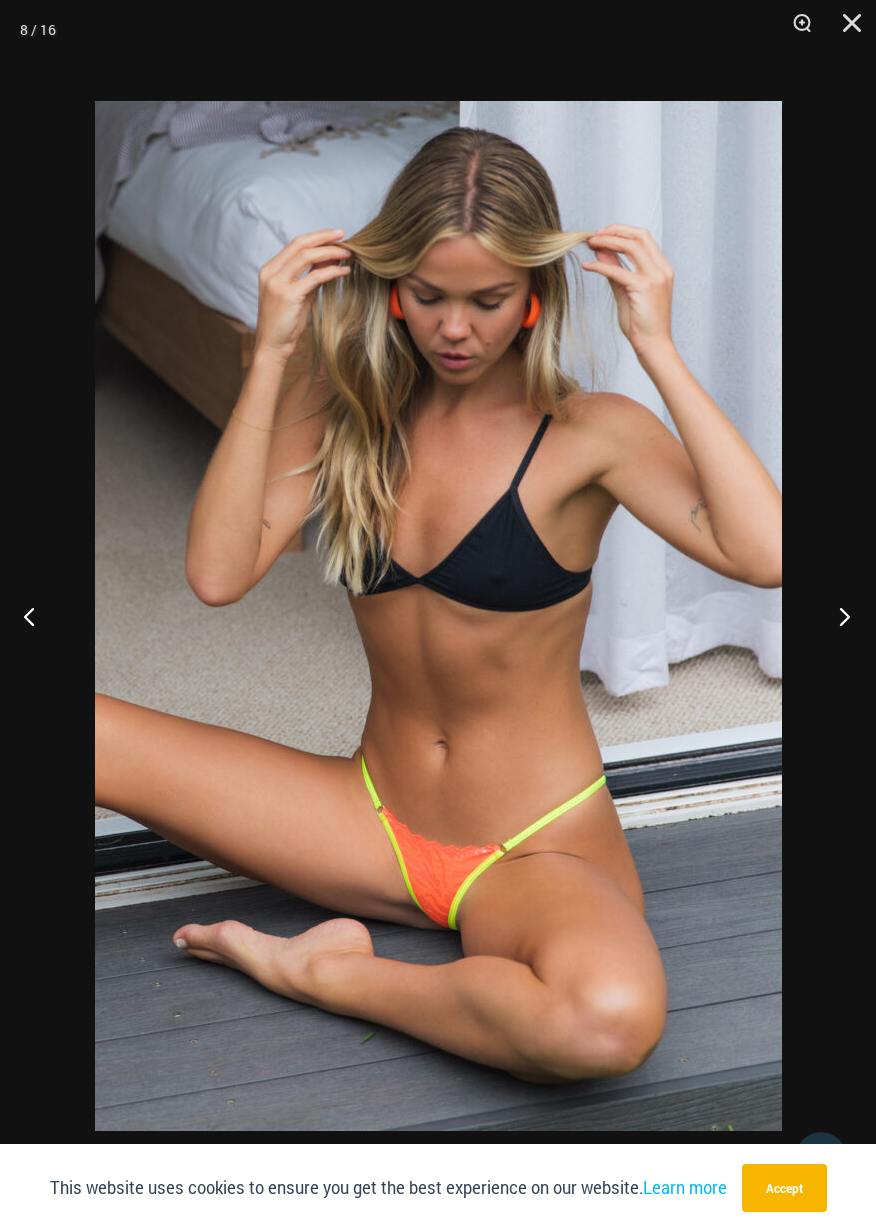 click at bounding box center [838, 616] 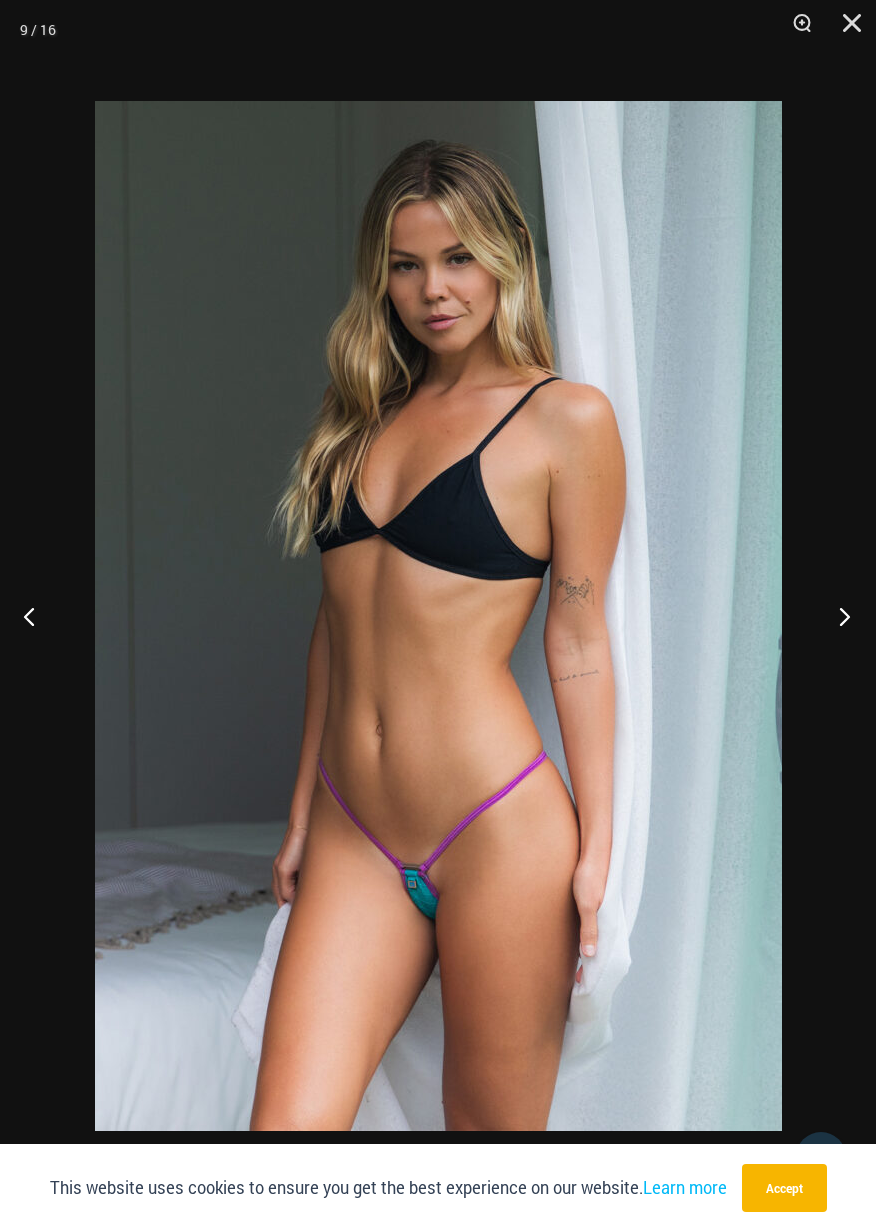 click at bounding box center [838, 616] 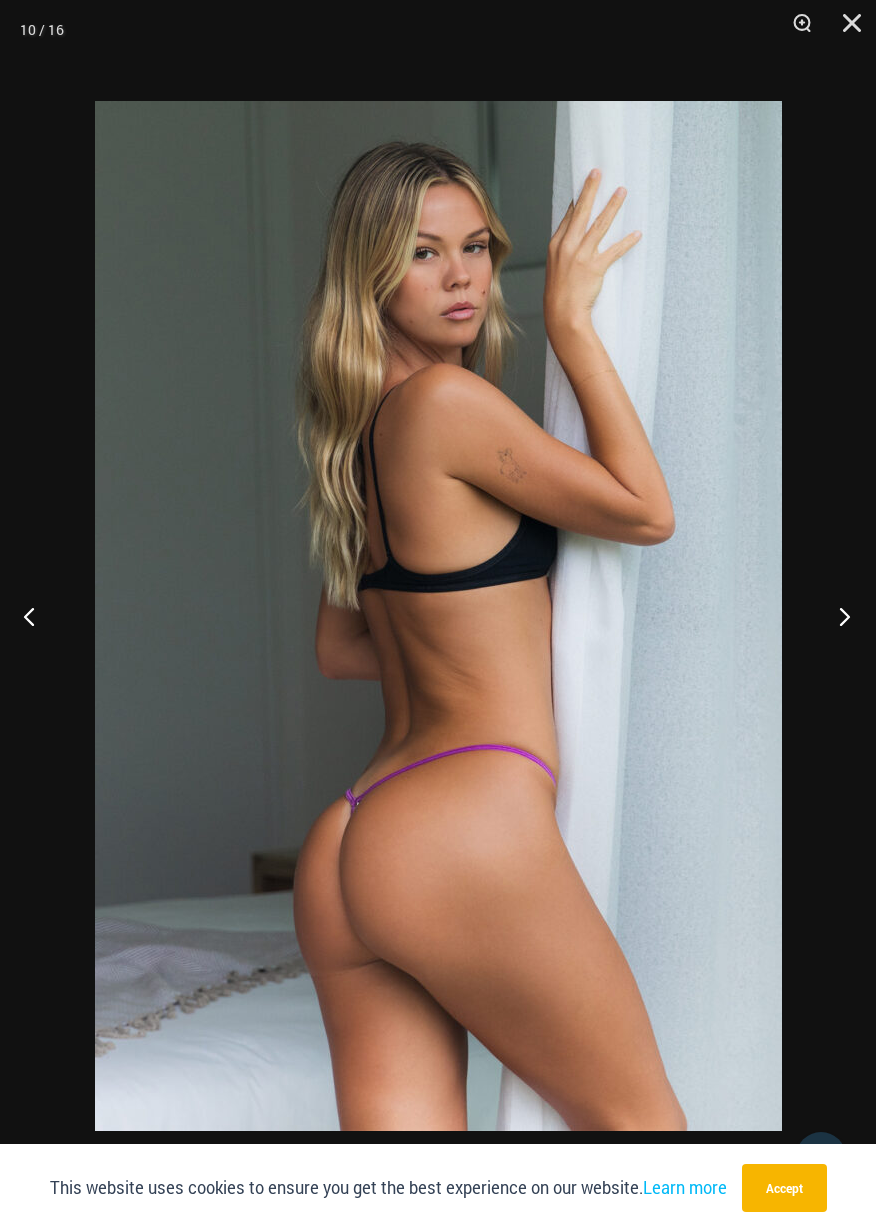 click at bounding box center (838, 616) 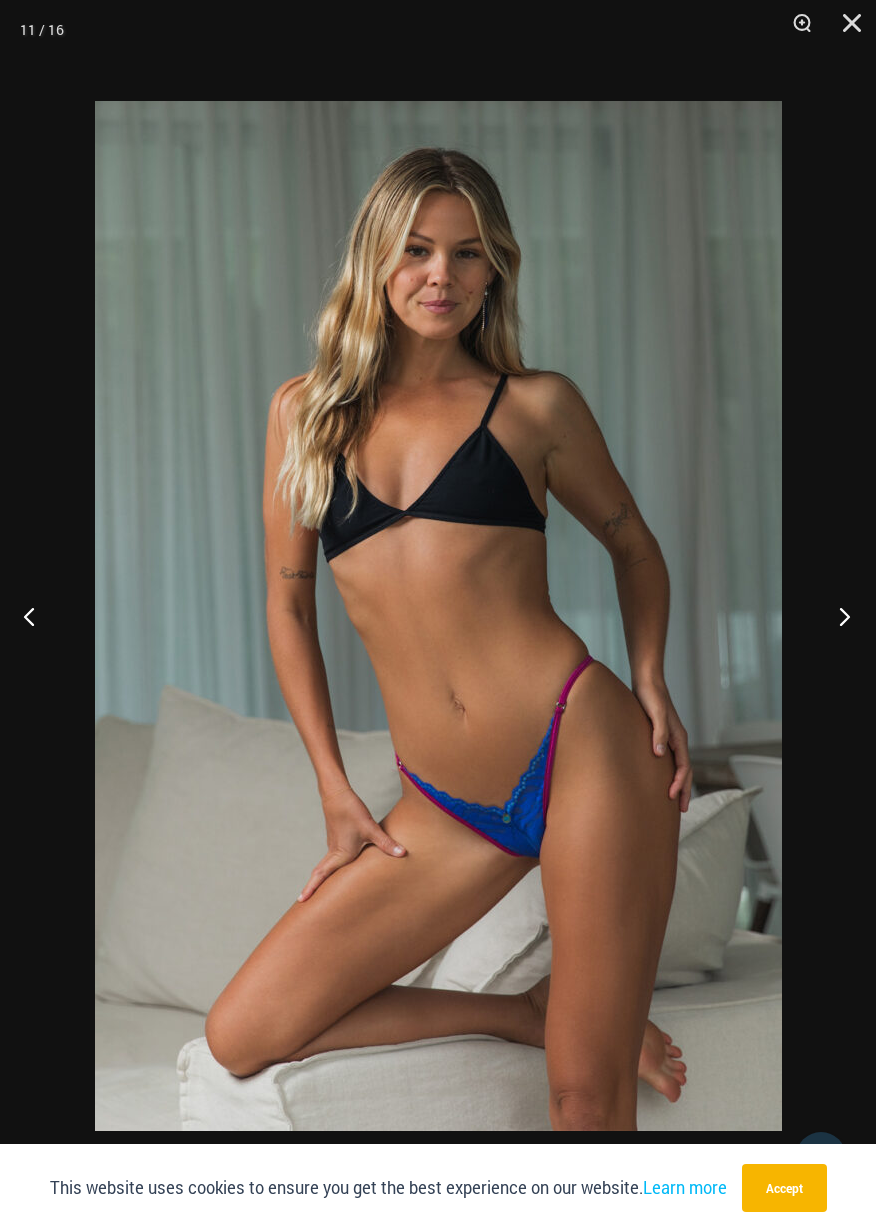 click at bounding box center (838, 616) 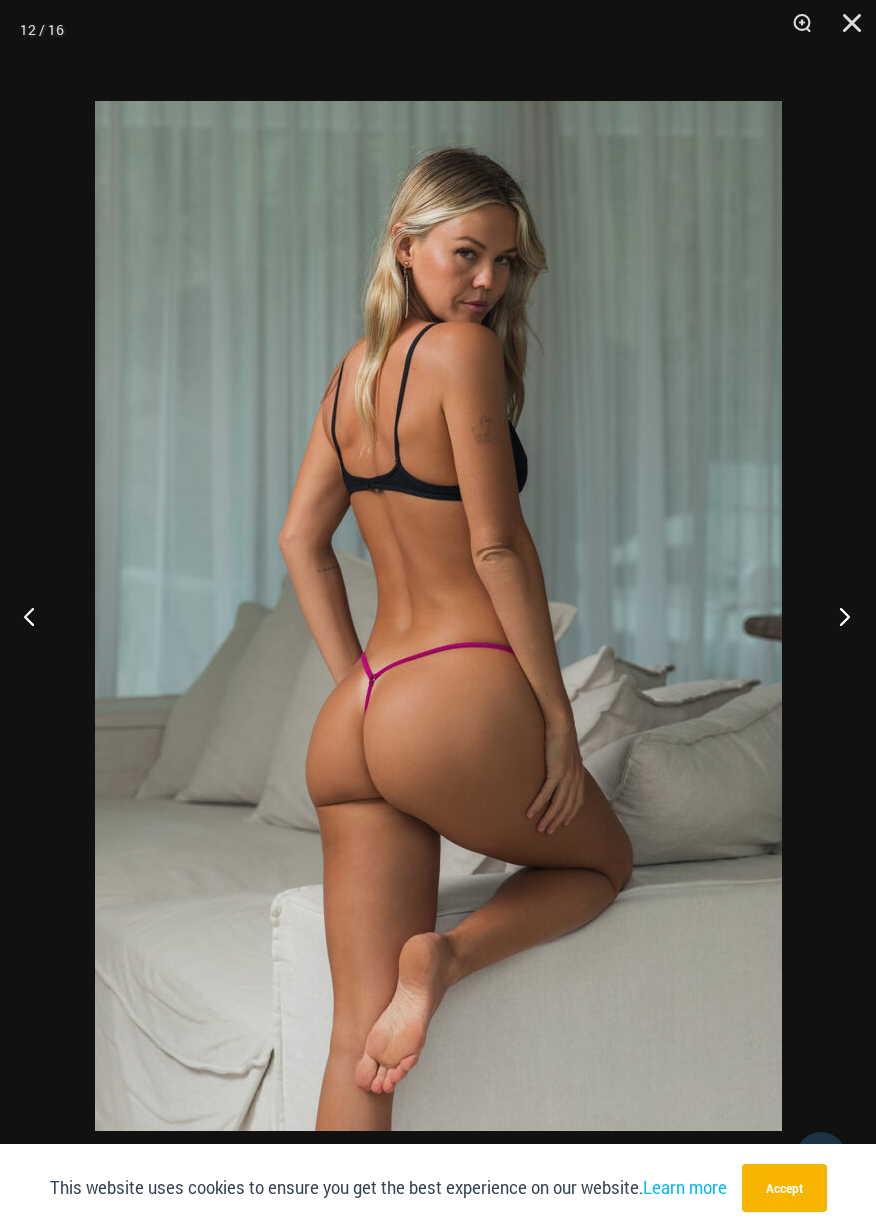 click at bounding box center [838, 616] 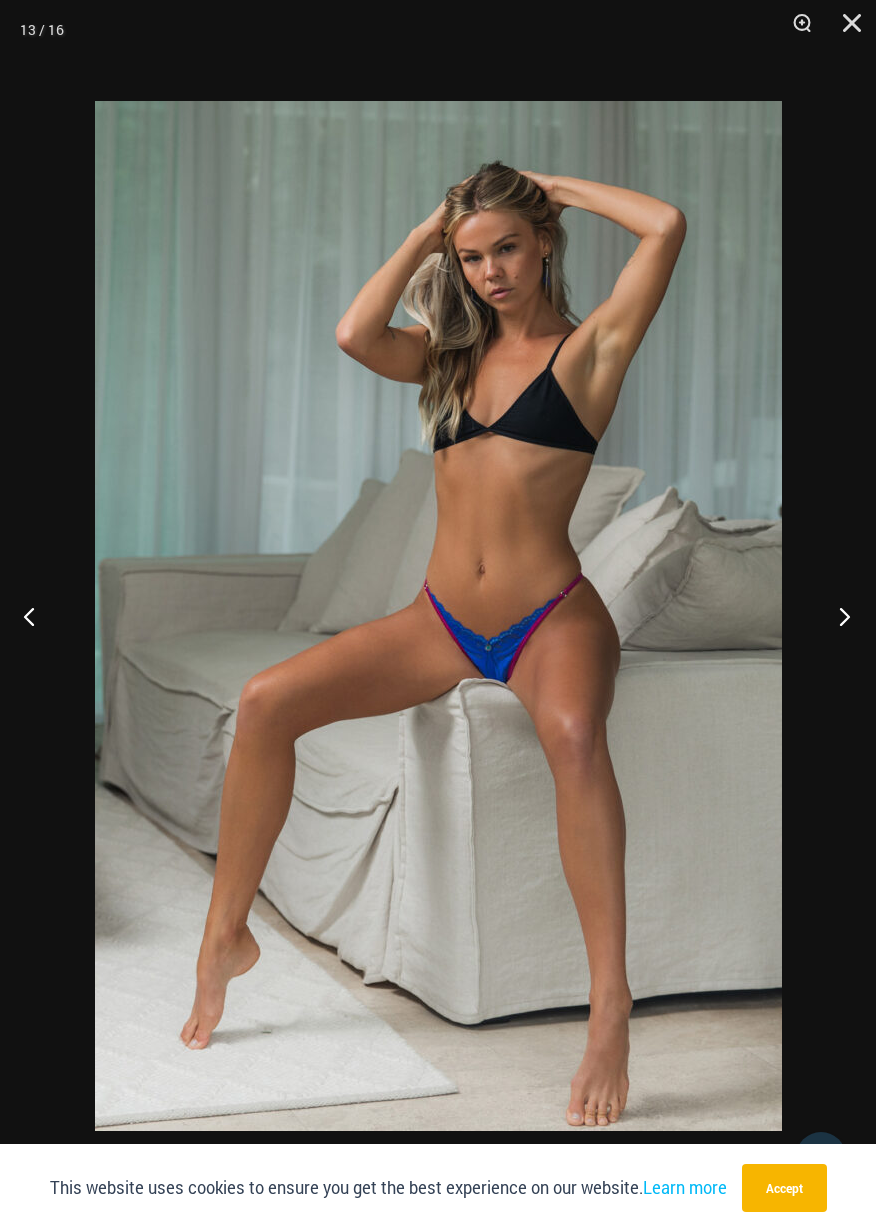 click at bounding box center [838, 616] 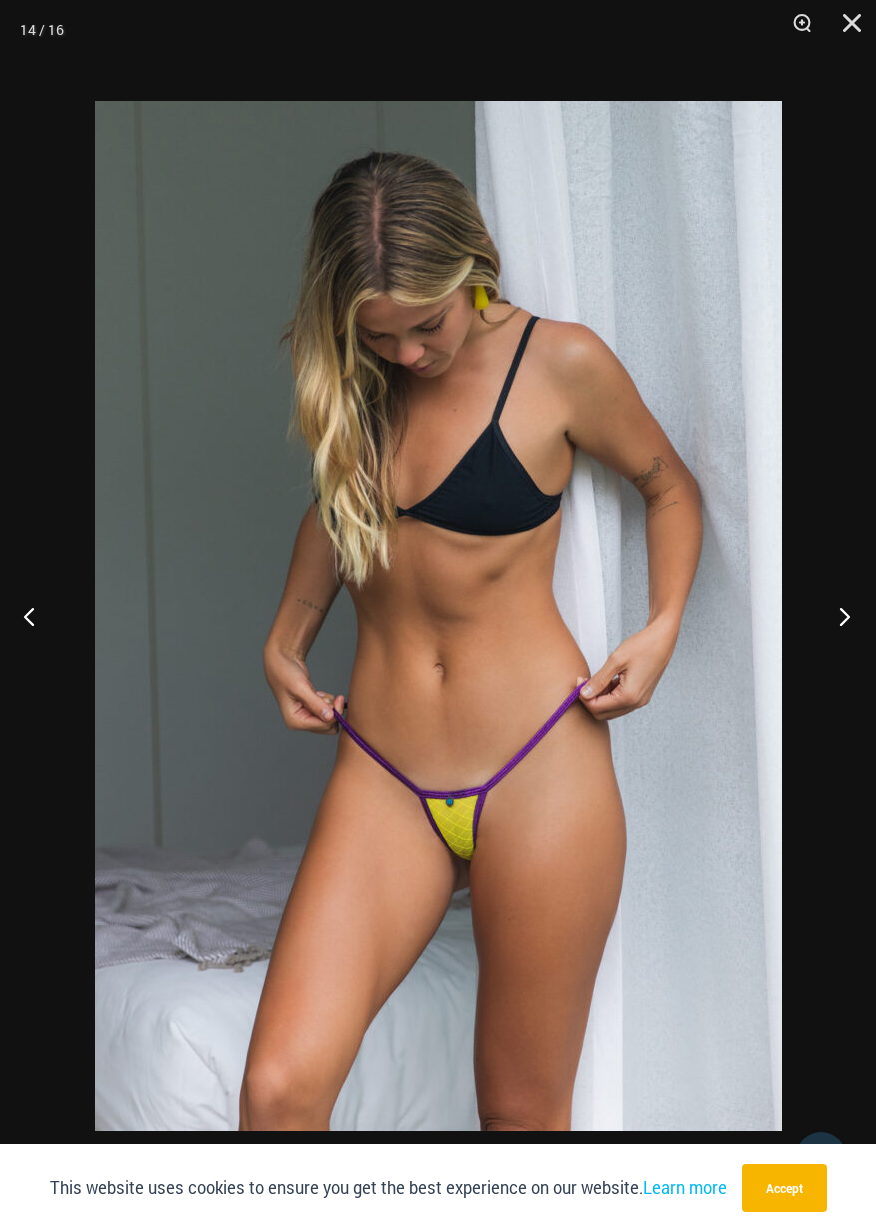 click at bounding box center (838, 616) 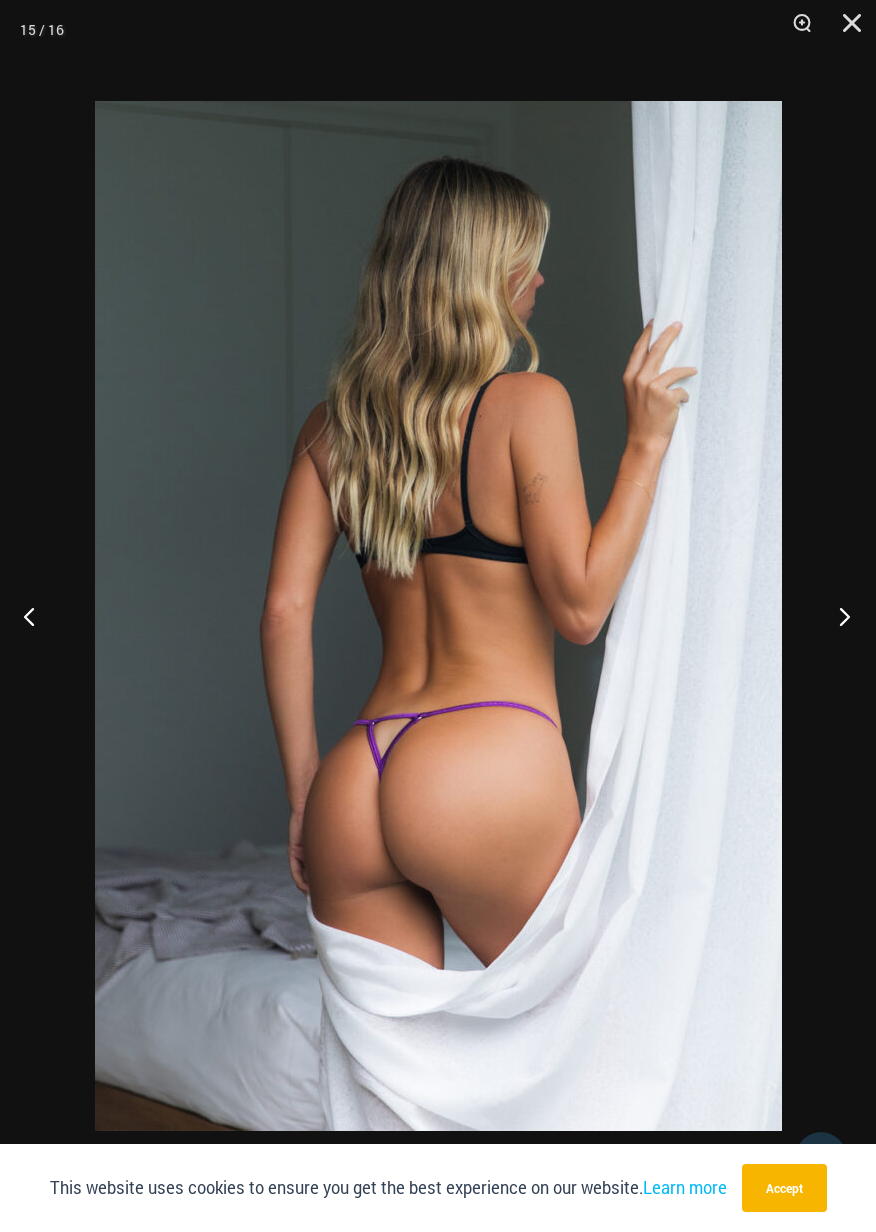 click at bounding box center [838, 616] 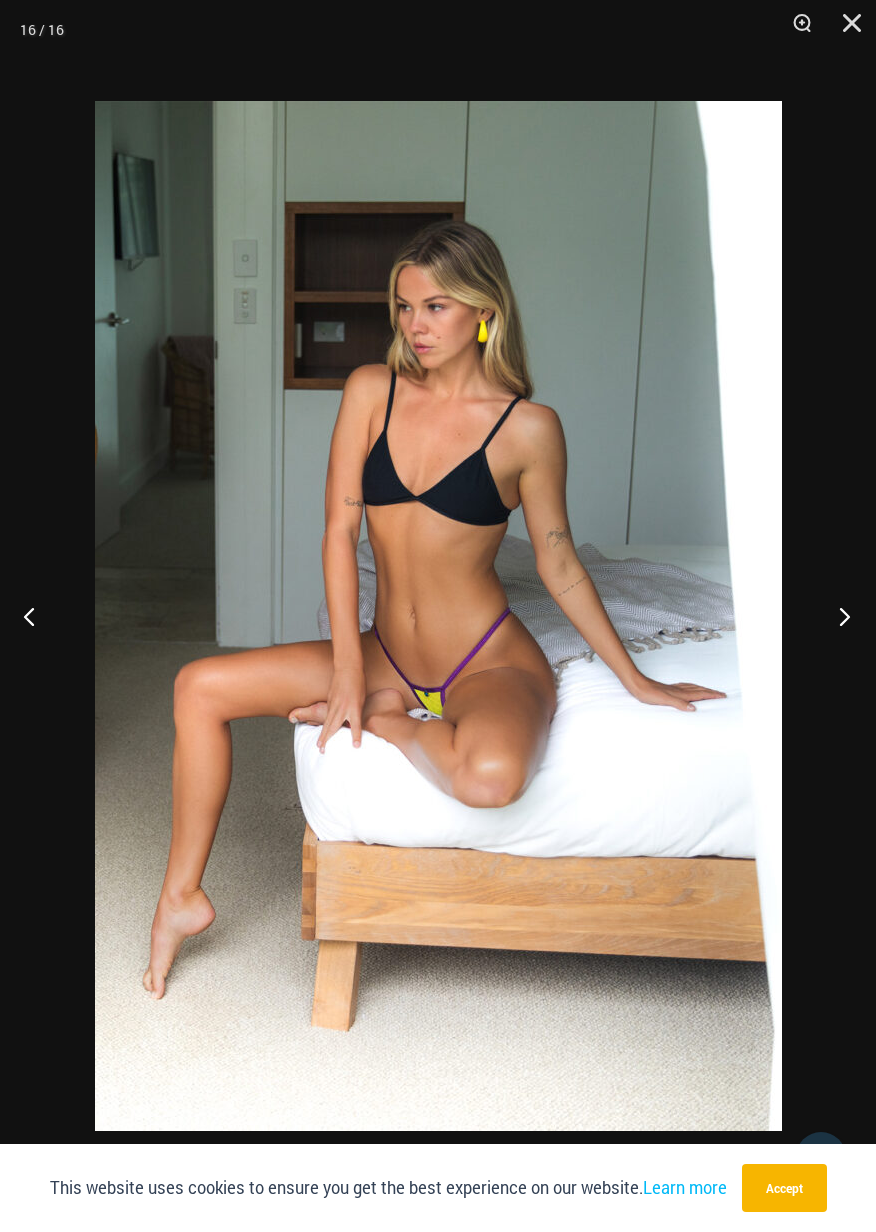 click at bounding box center (838, 616) 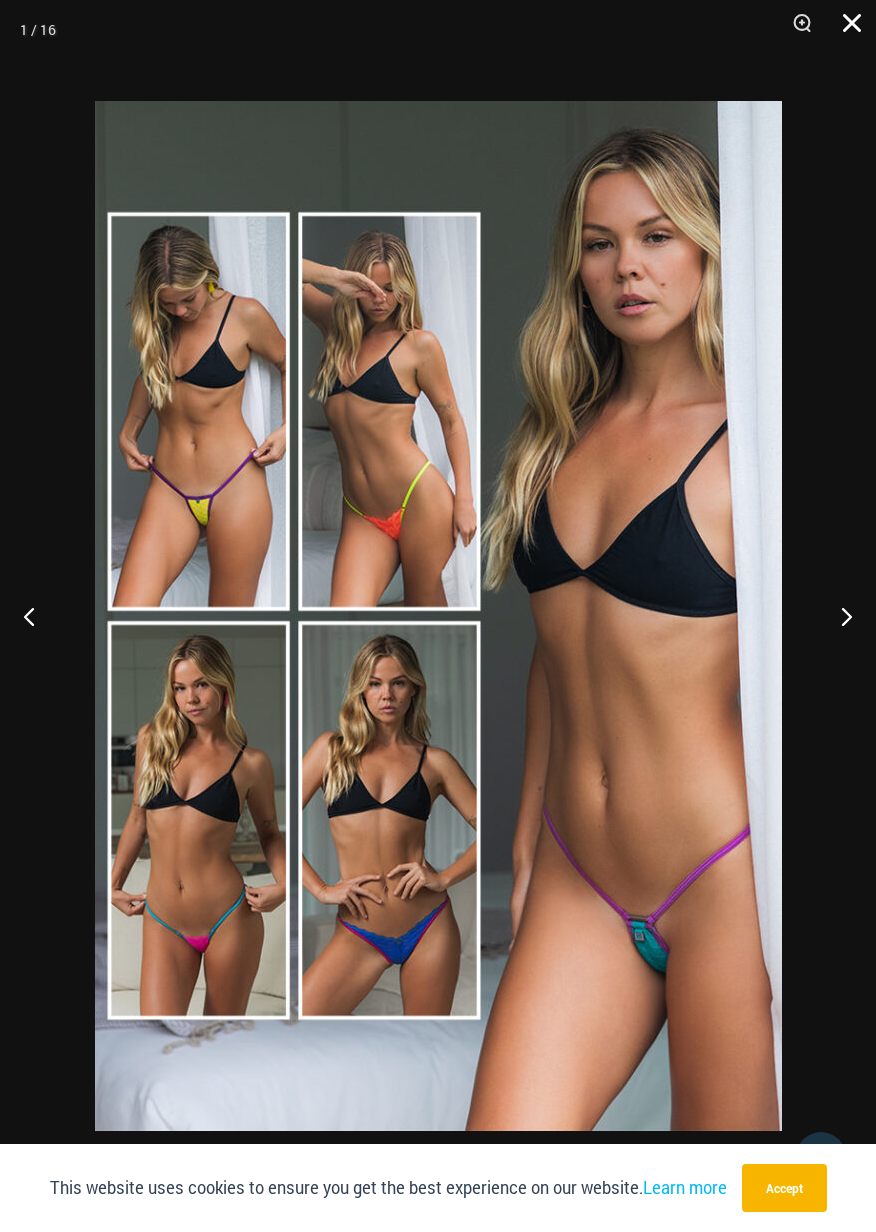 click at bounding box center [845, 30] 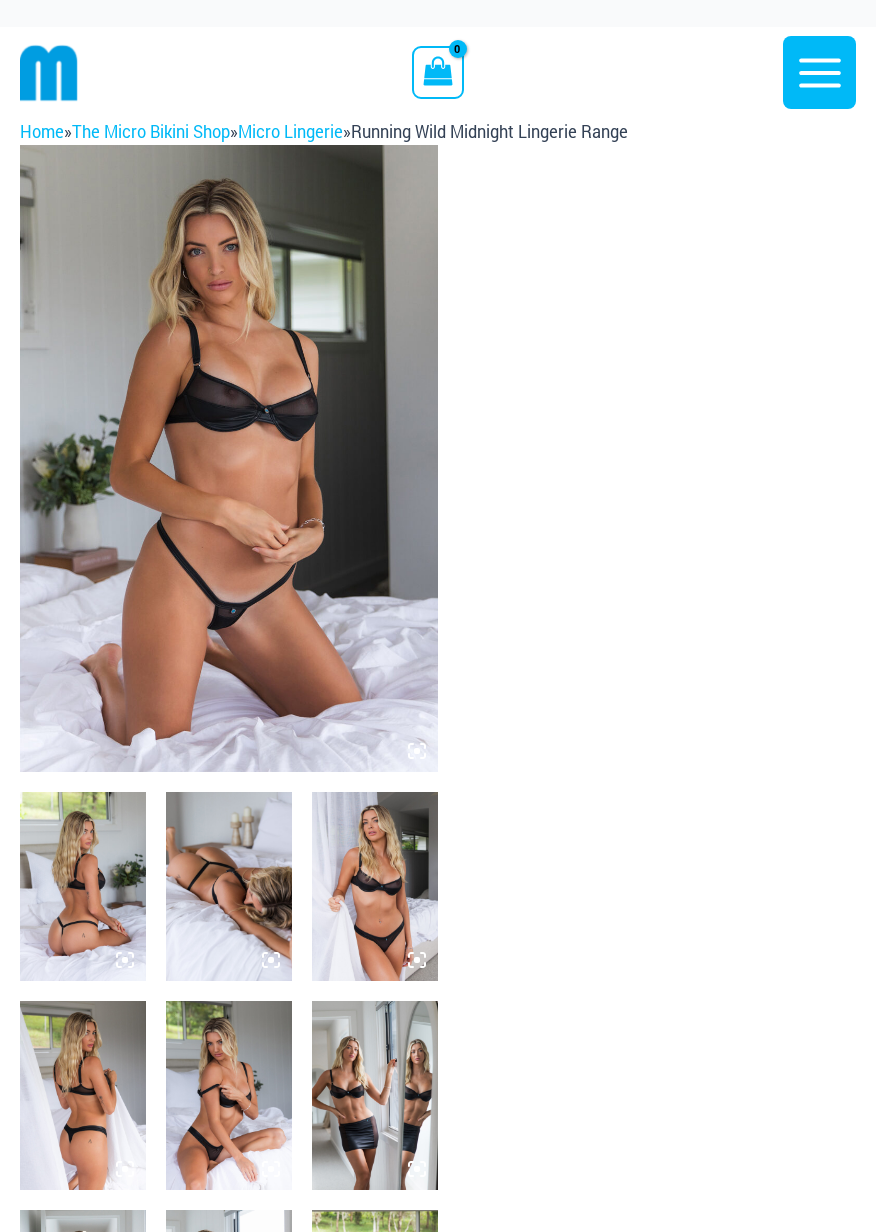 scroll, scrollTop: 0, scrollLeft: 0, axis: both 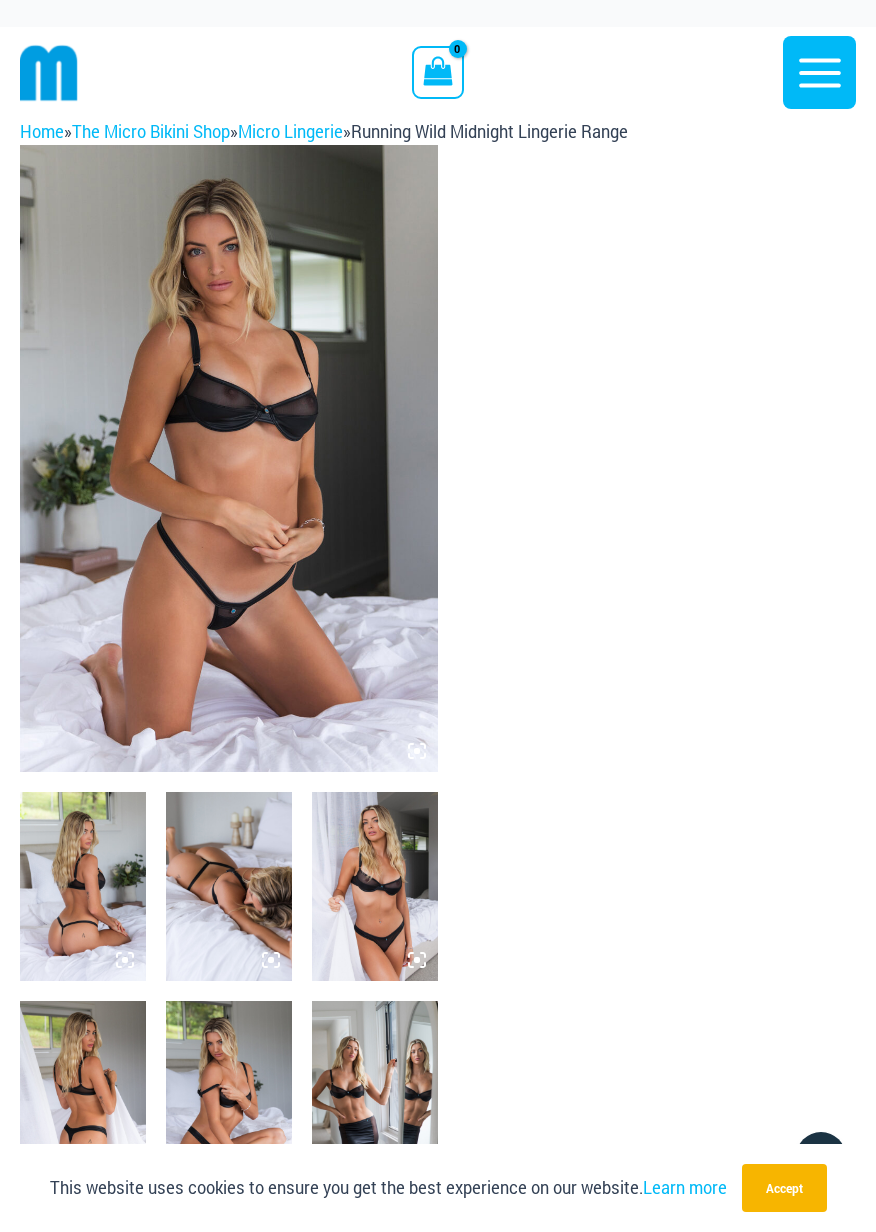 click 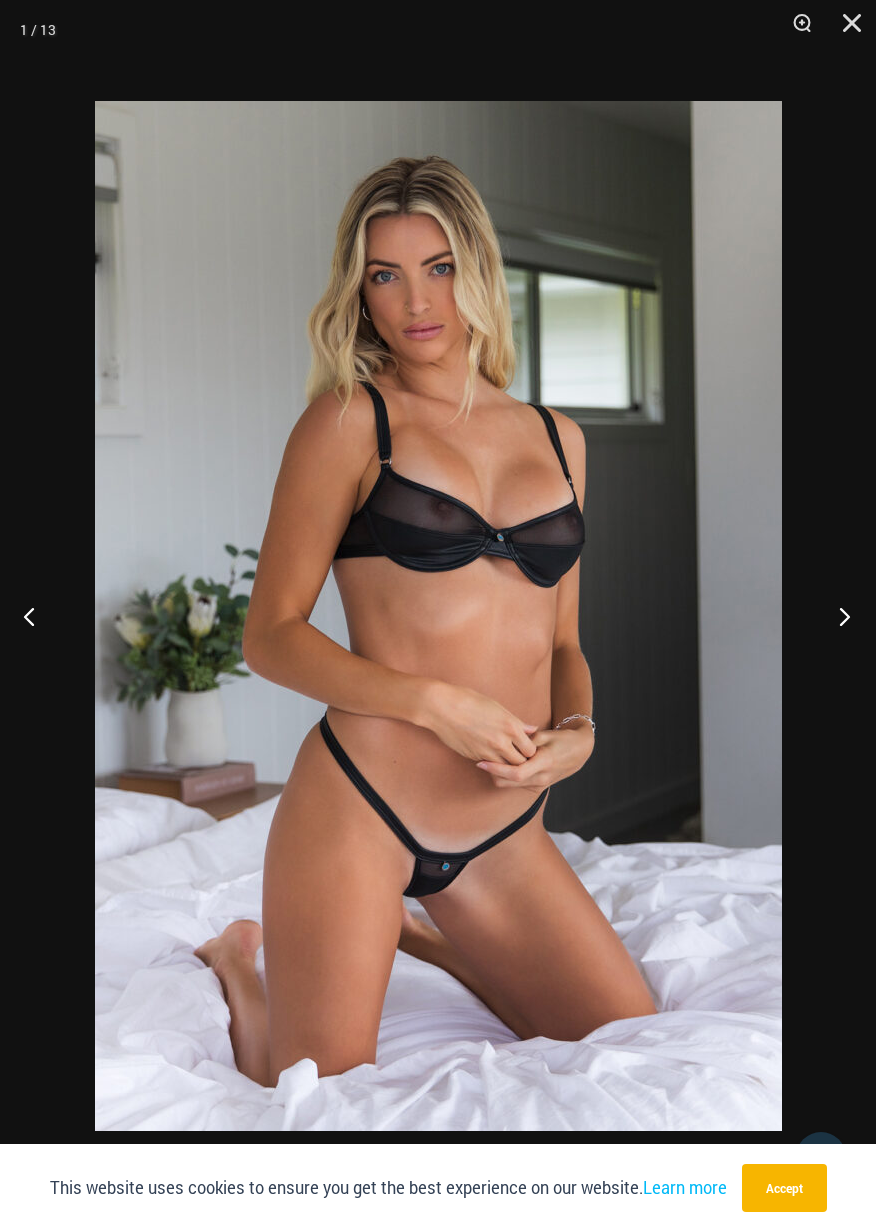 click at bounding box center [838, 616] 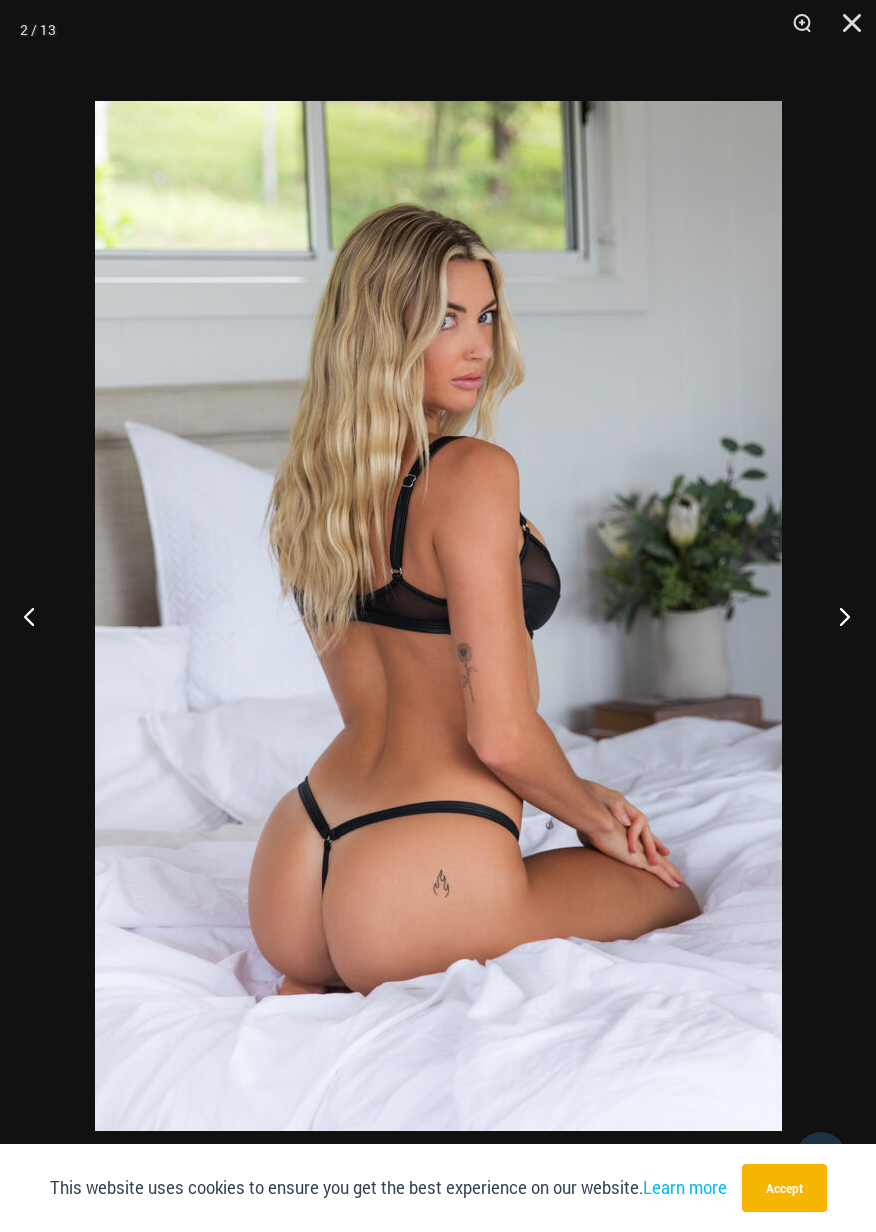 click at bounding box center (838, 616) 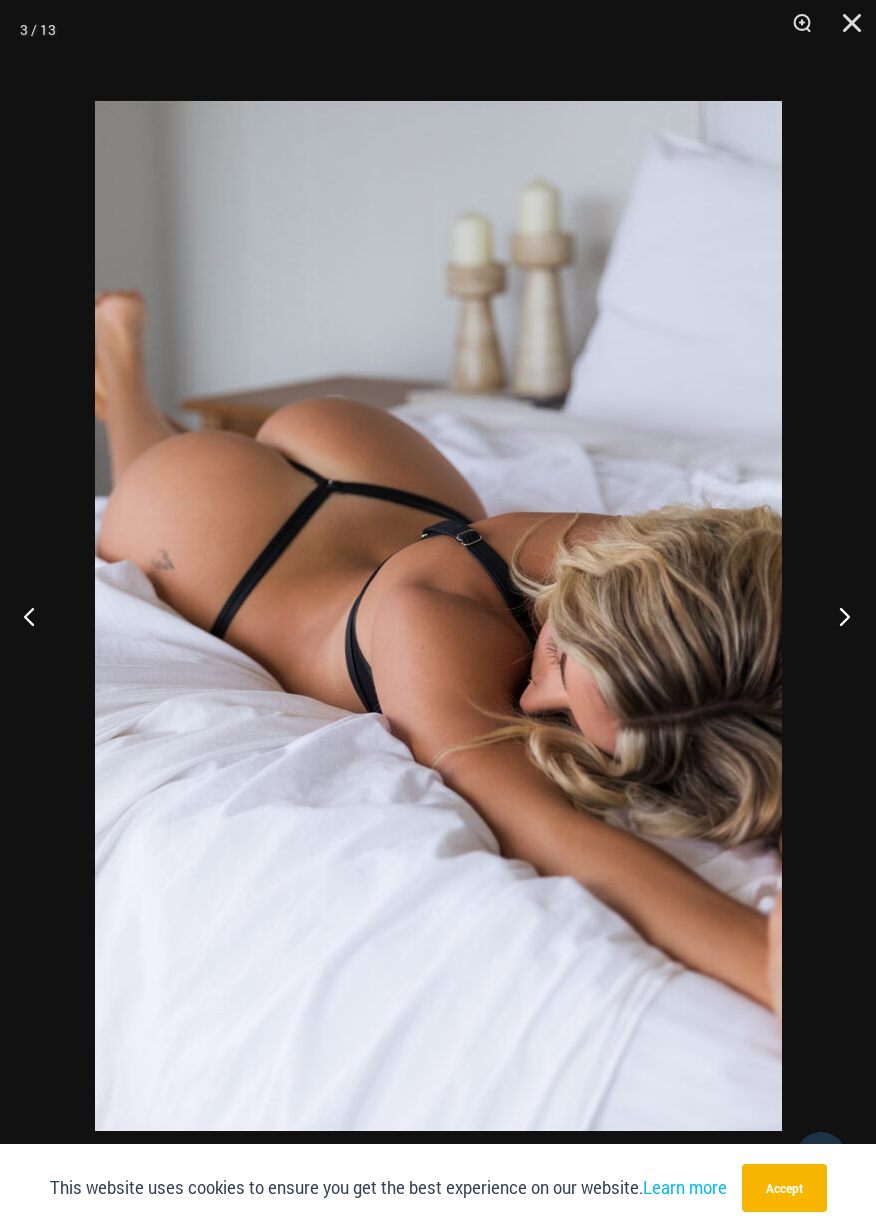 click at bounding box center [838, 616] 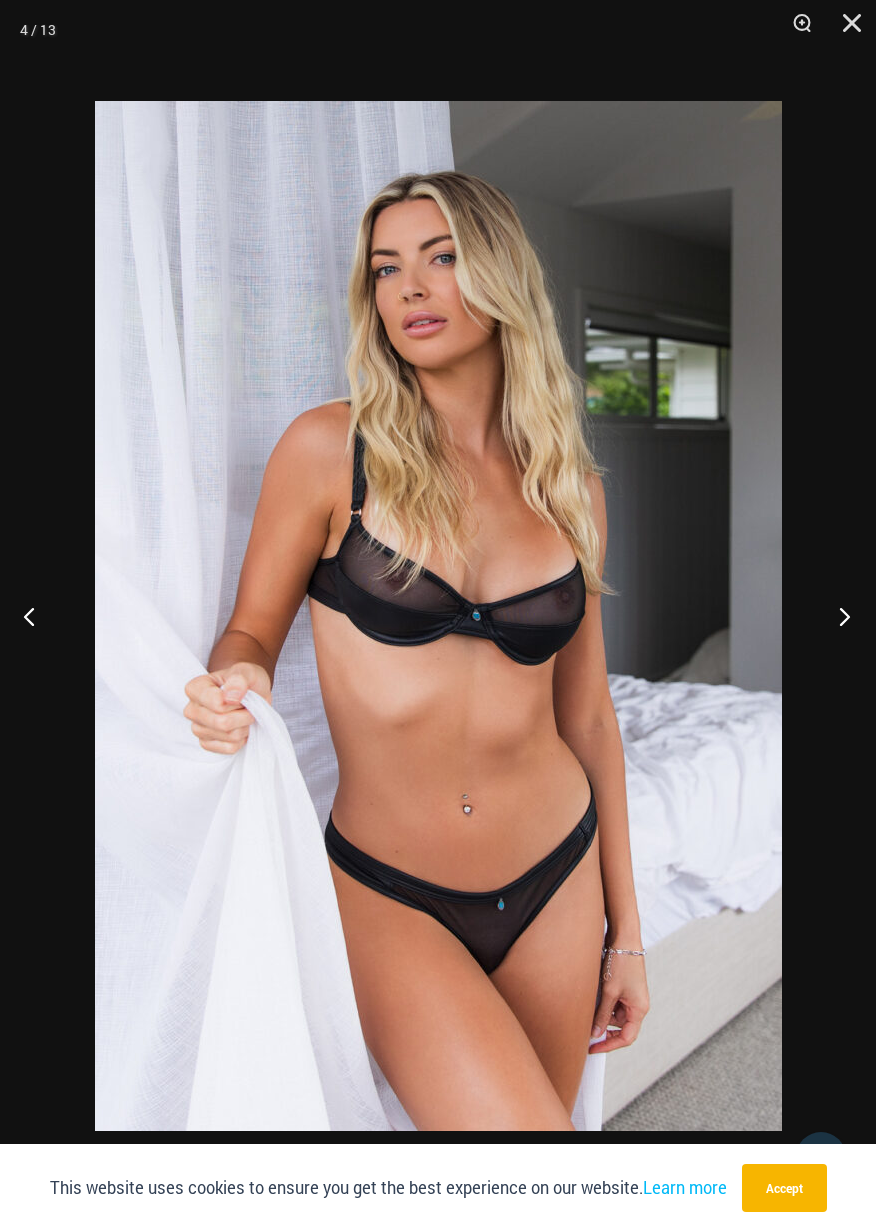 click at bounding box center (838, 616) 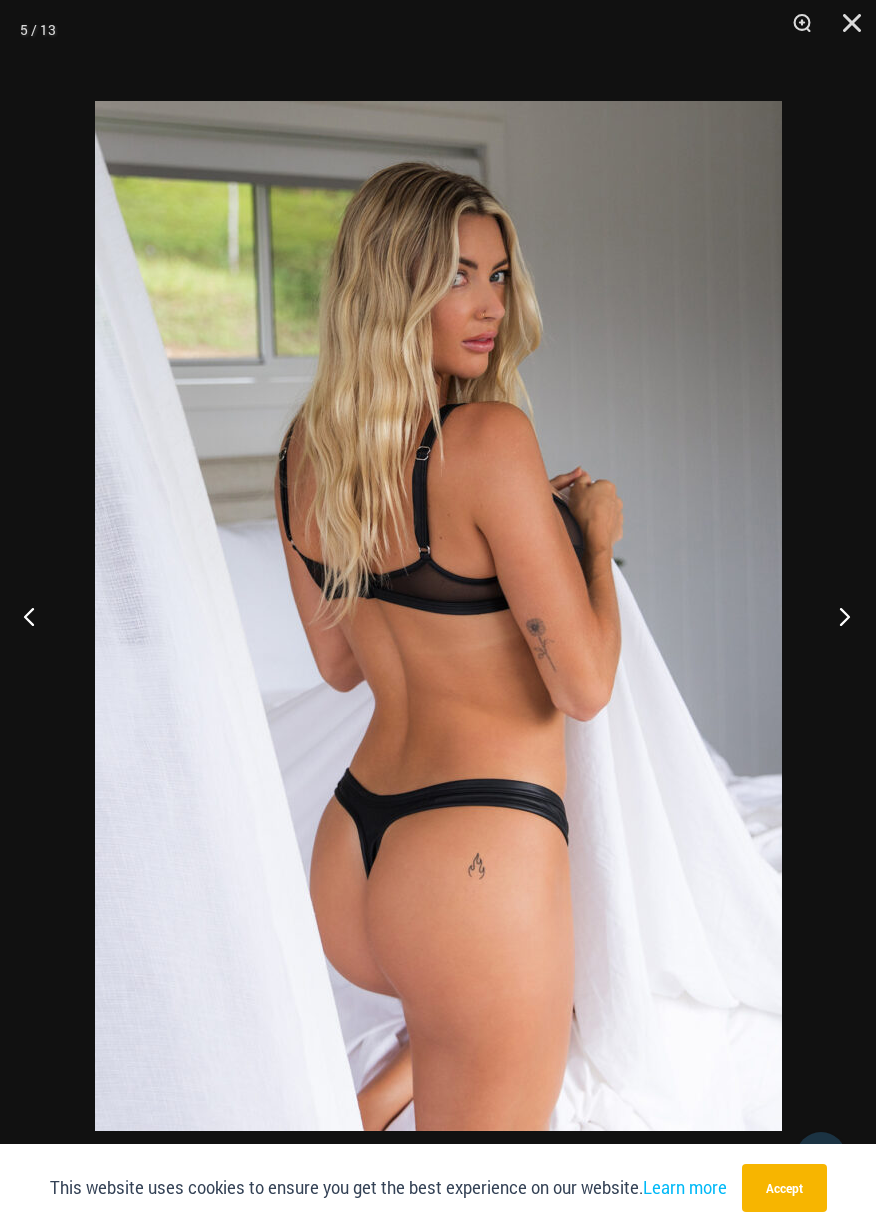 click at bounding box center [838, 616] 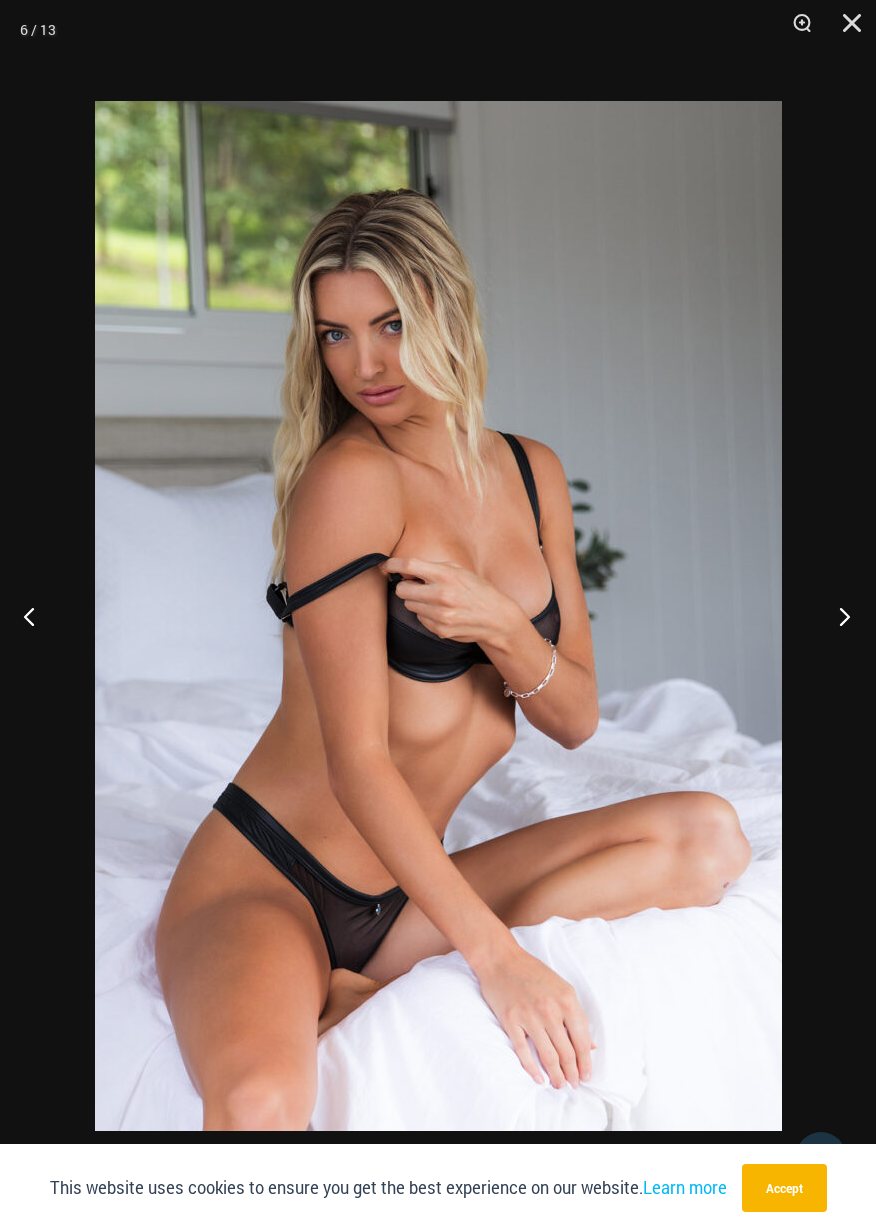 click at bounding box center (838, 616) 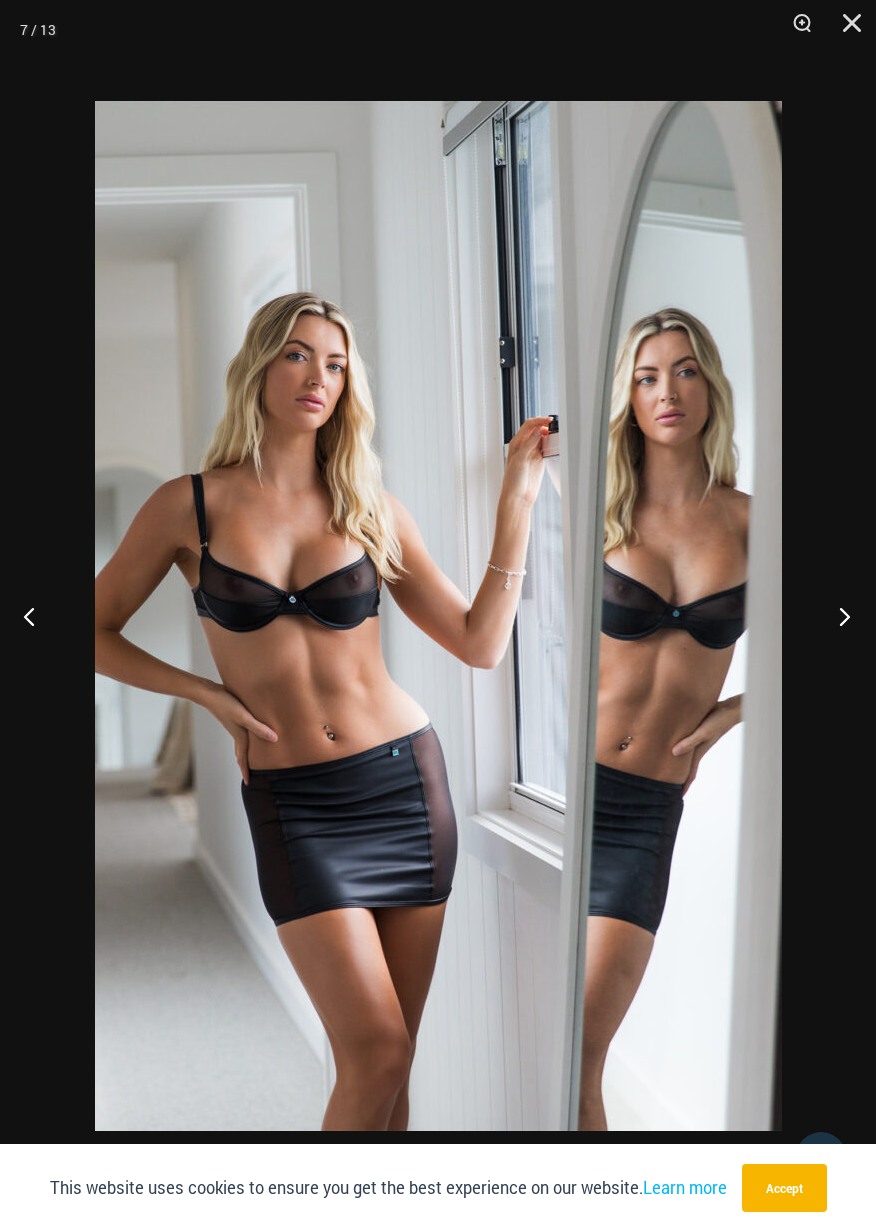 click at bounding box center (838, 616) 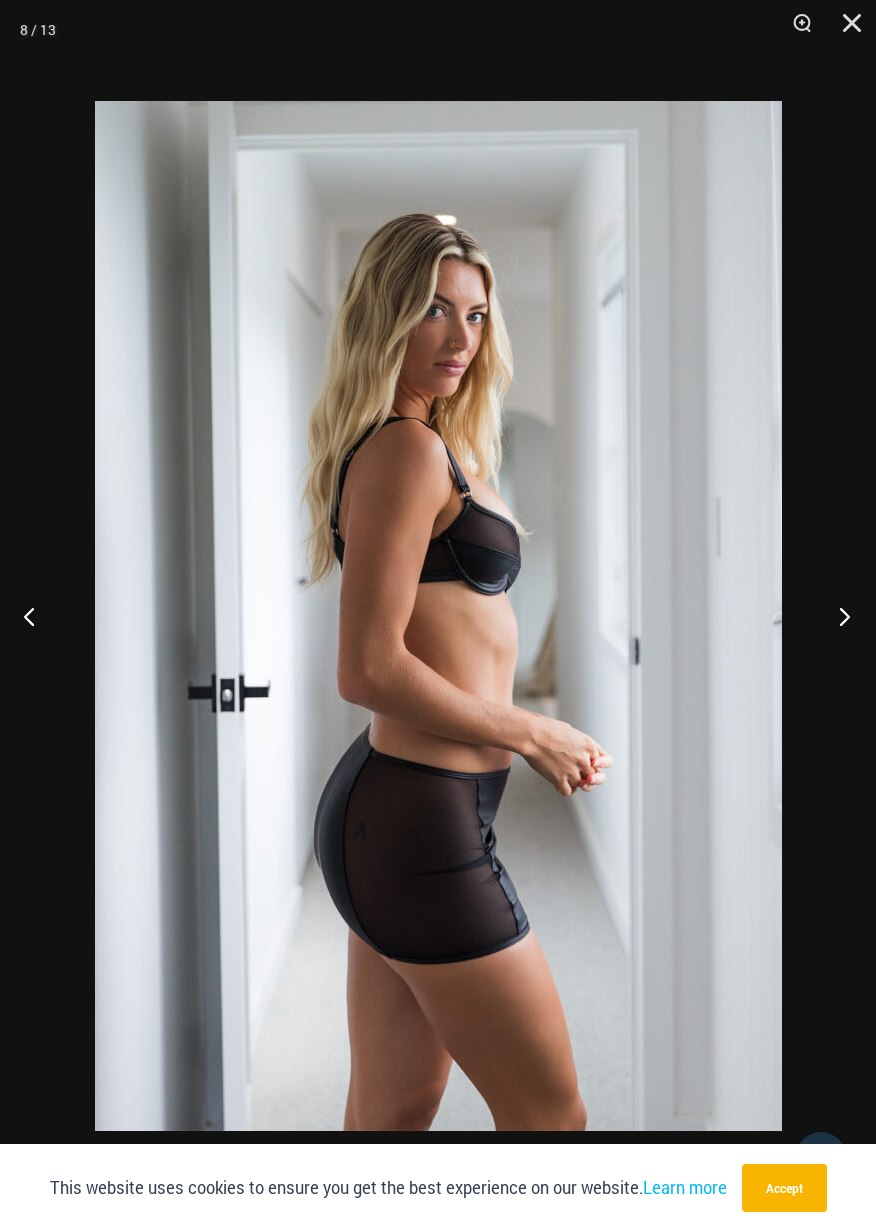 click at bounding box center (838, 616) 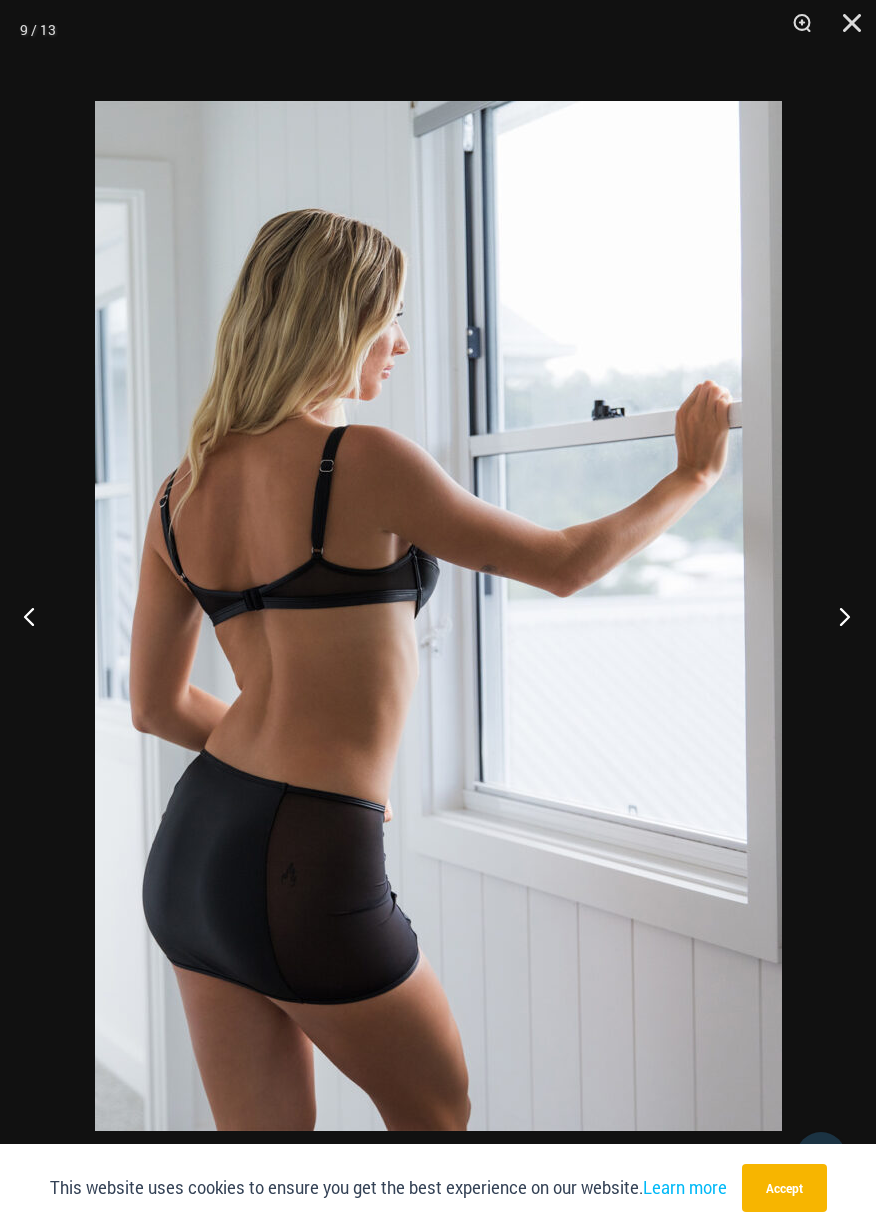 click at bounding box center (838, 616) 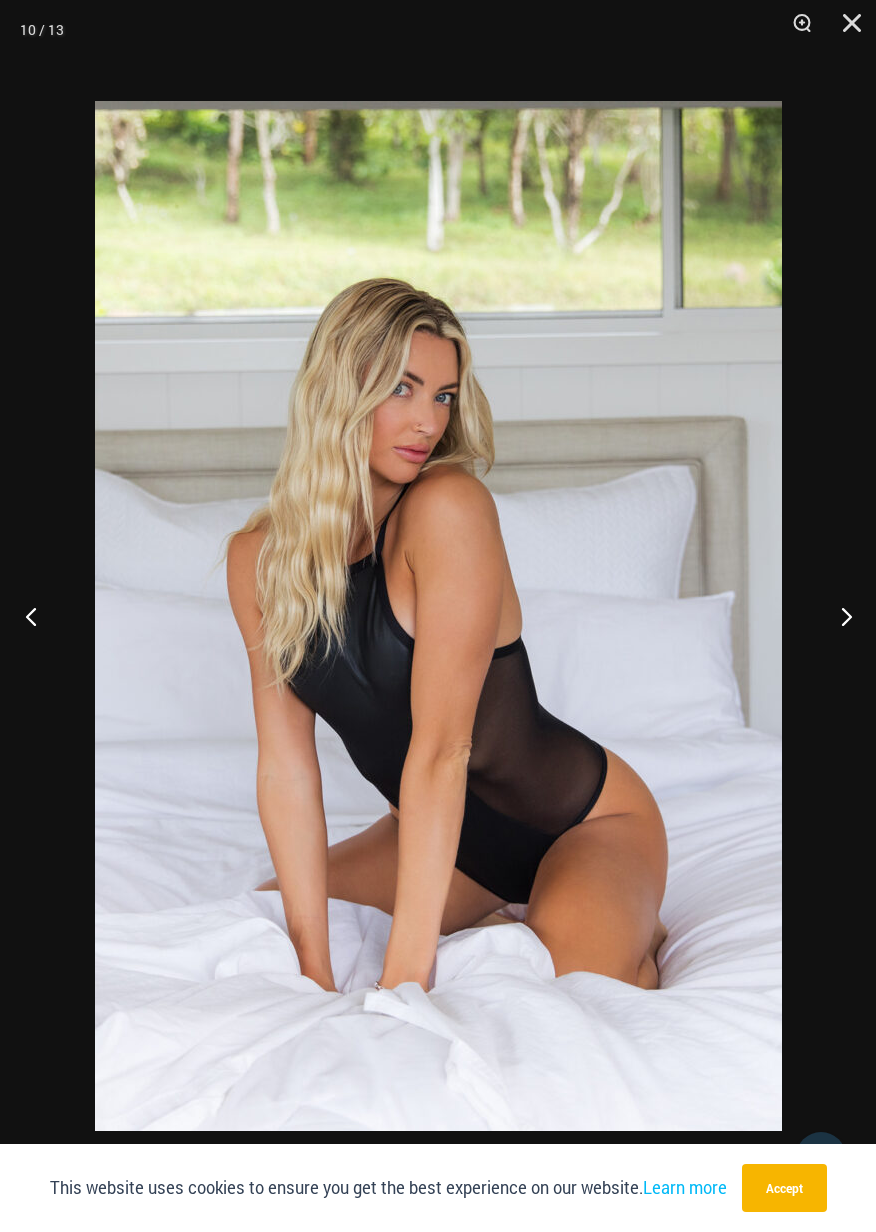 click at bounding box center (37, 616) 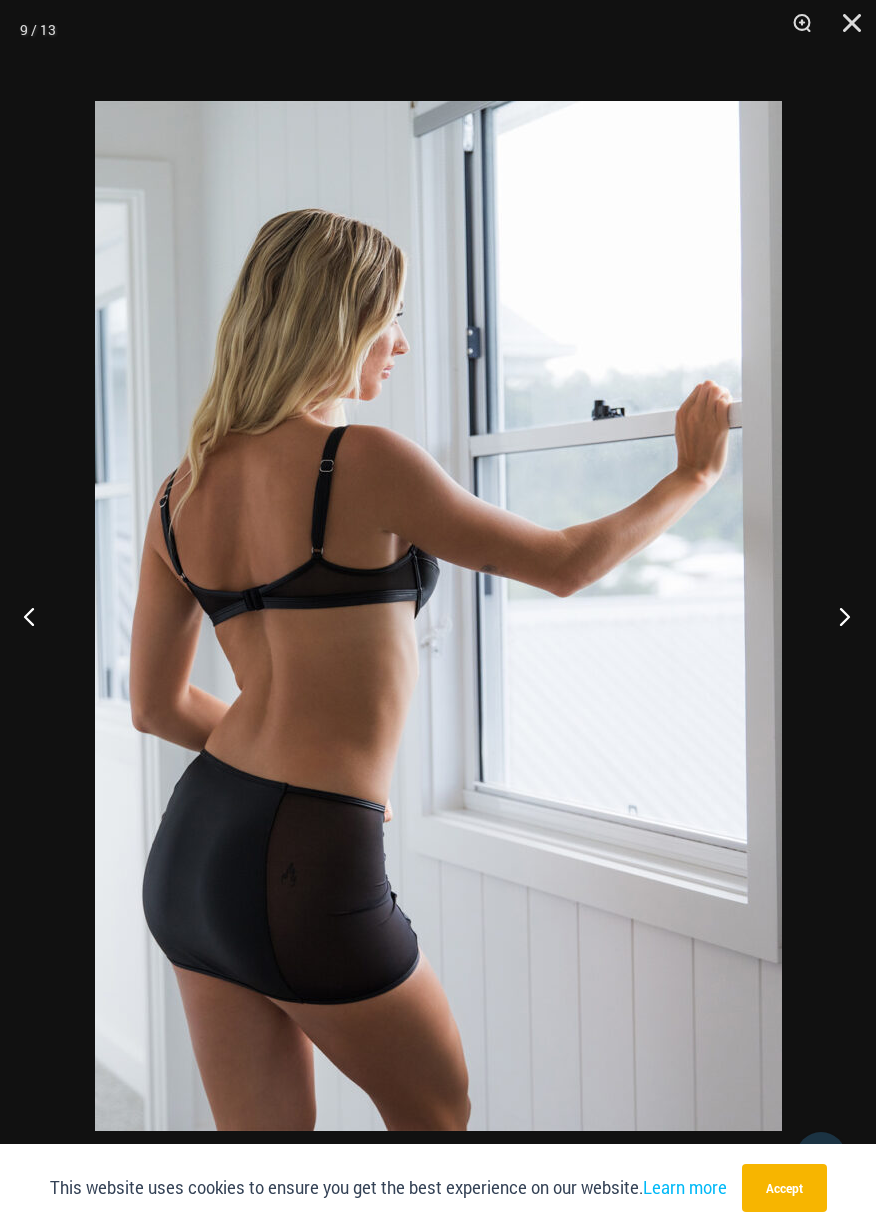 click at bounding box center [838, 616] 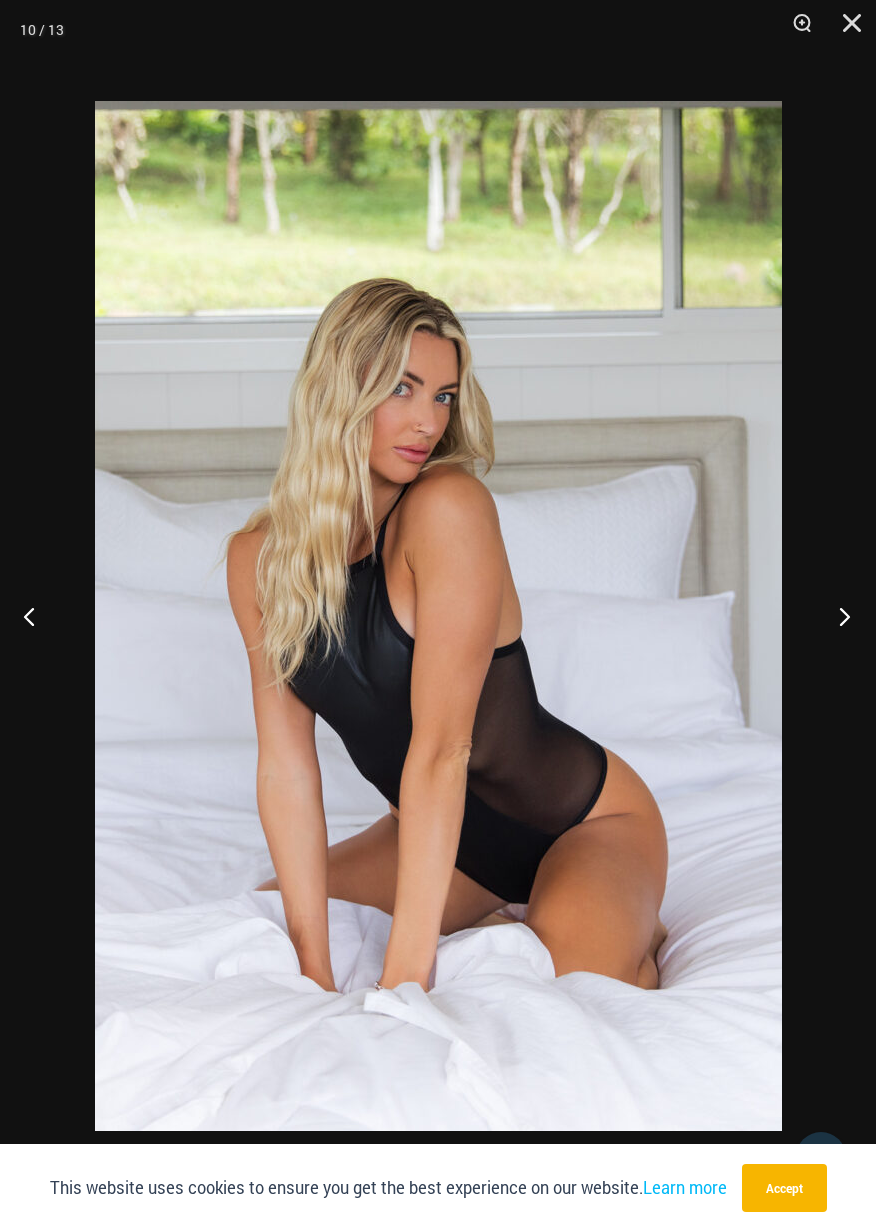 click at bounding box center (838, 616) 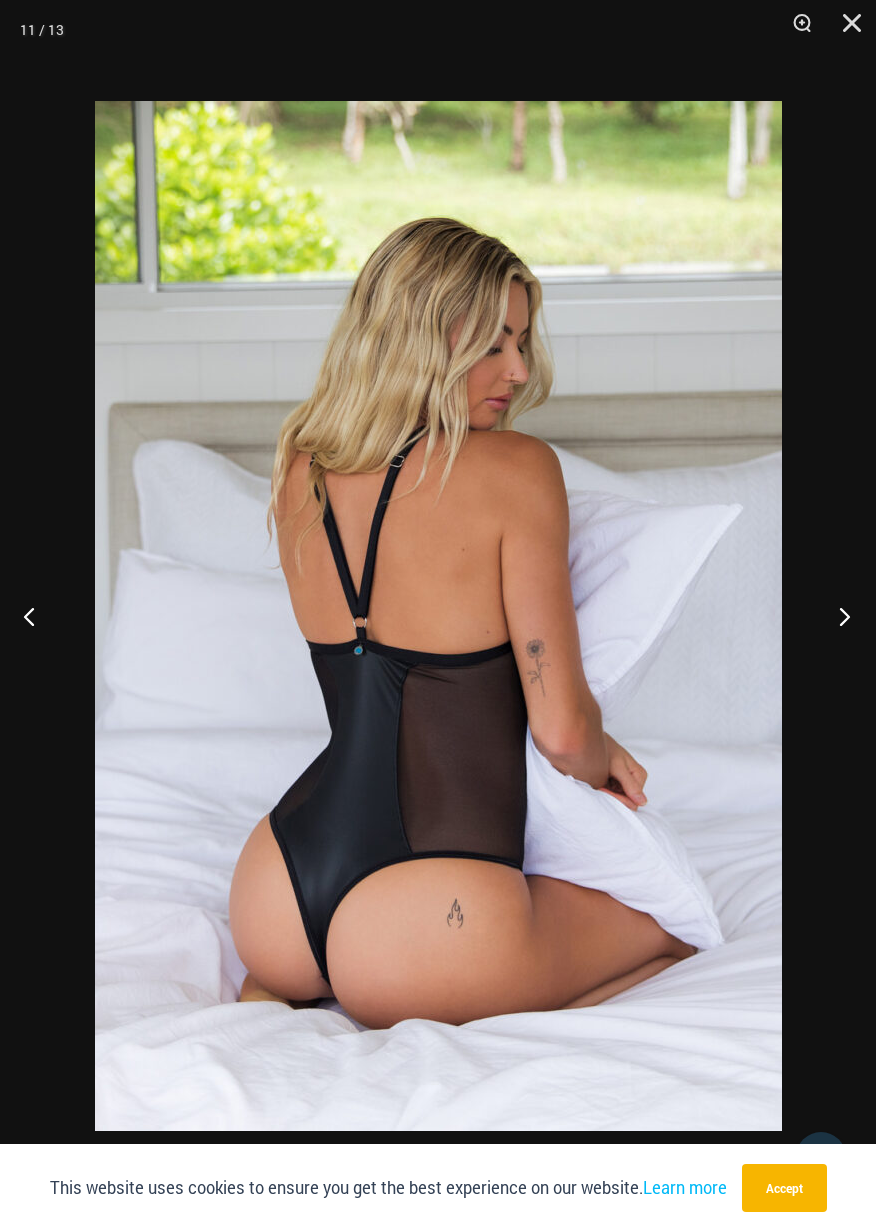 click at bounding box center [838, 616] 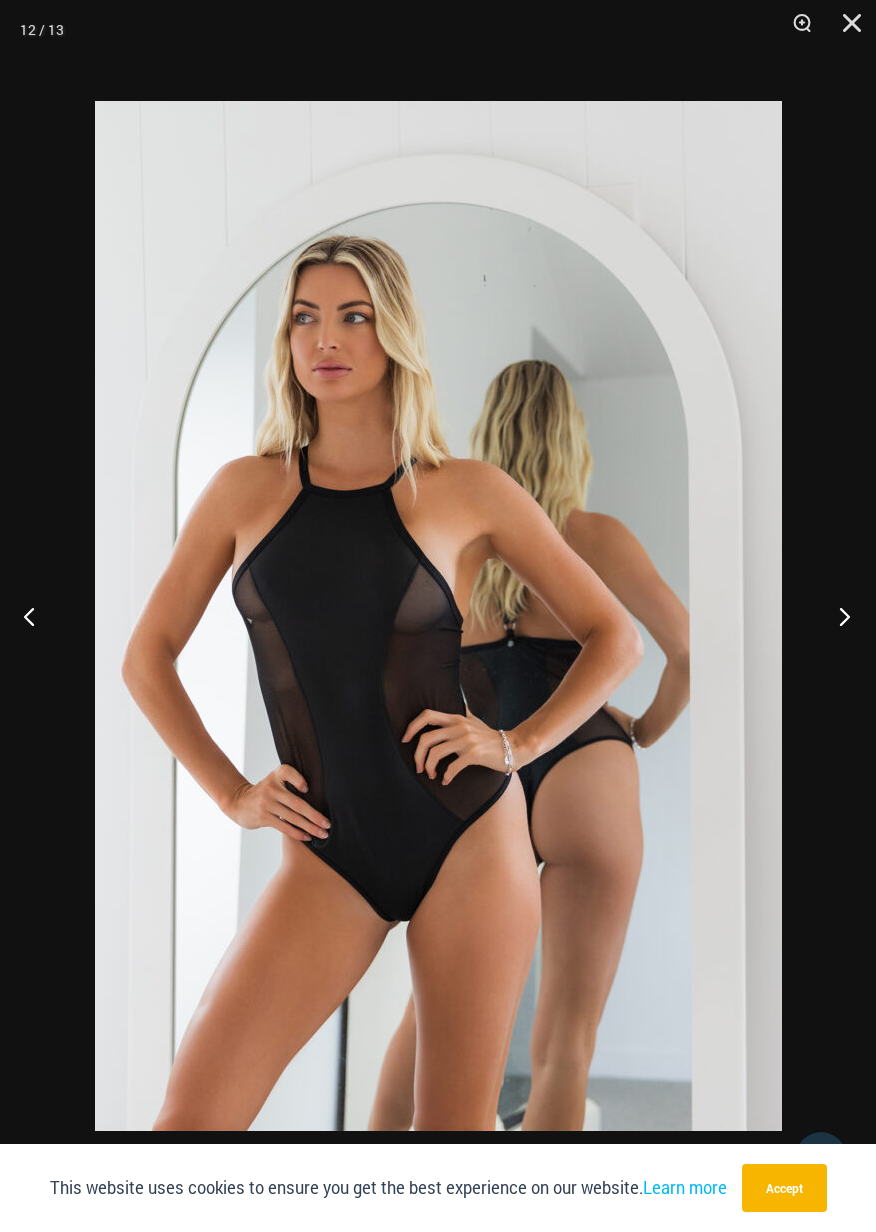 click at bounding box center (838, 616) 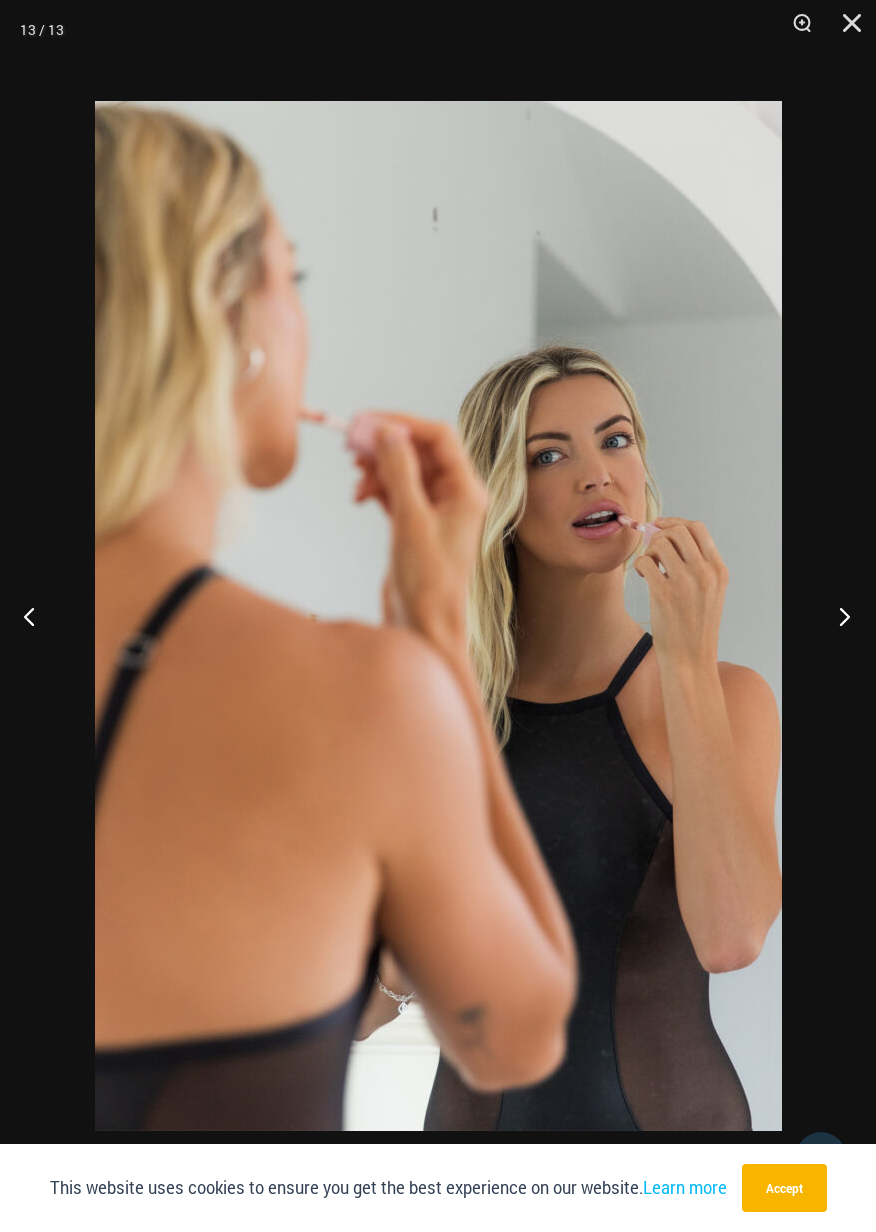 click at bounding box center (838, 616) 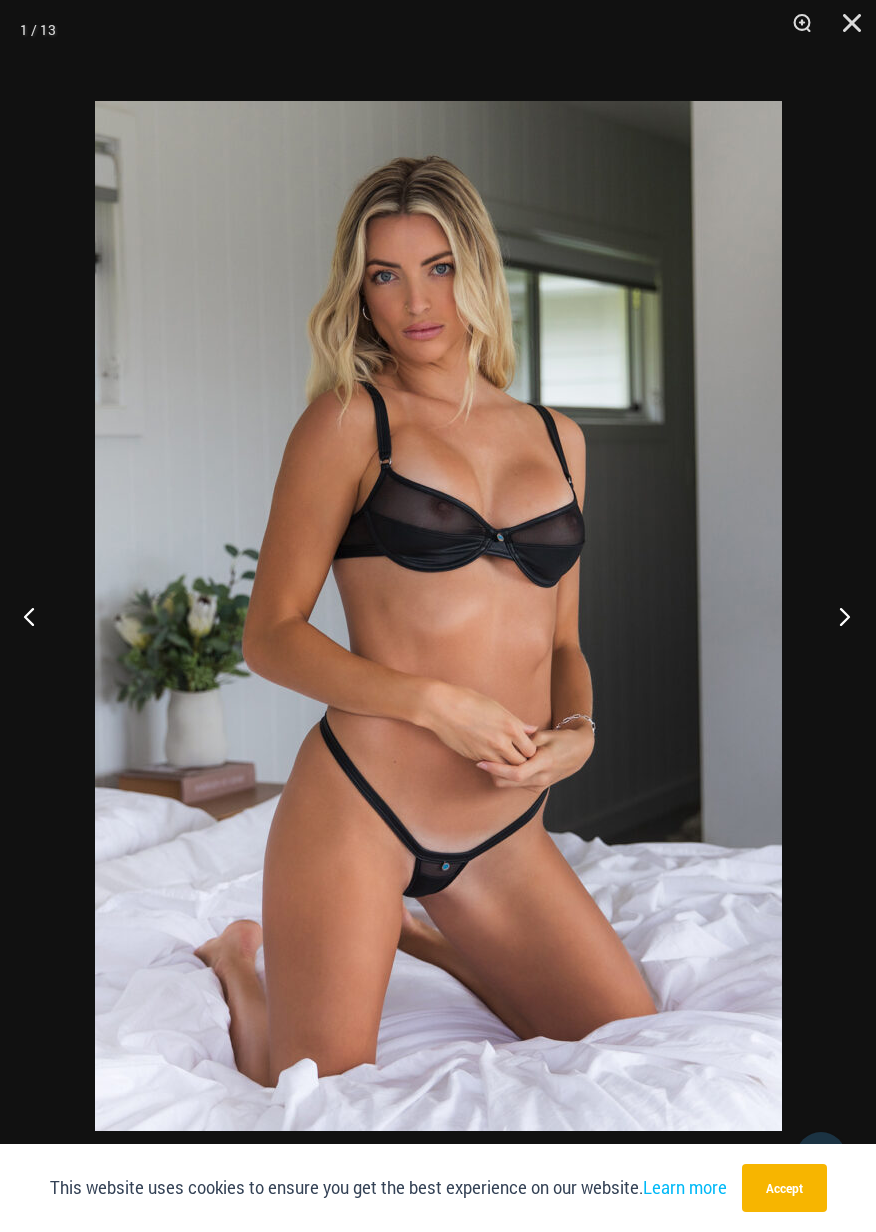 click at bounding box center [838, 616] 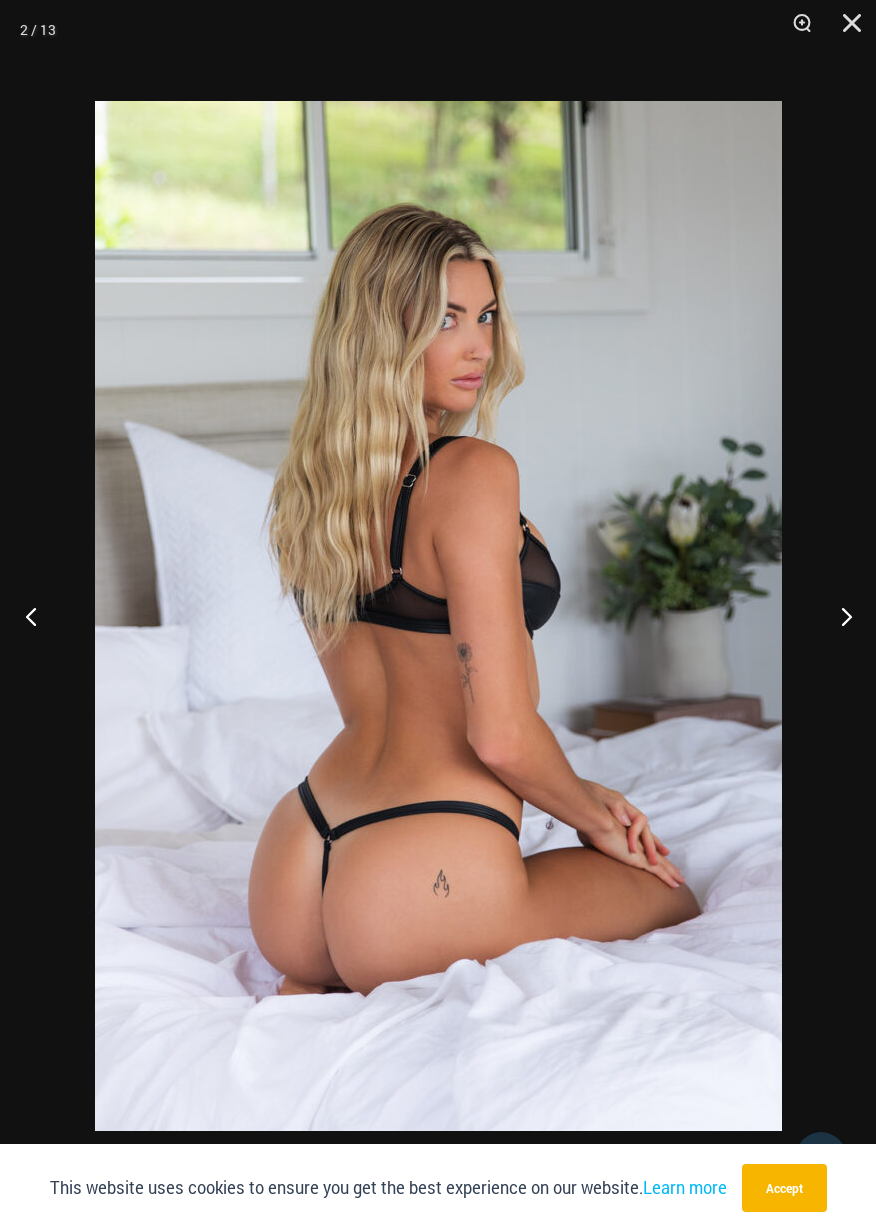 click at bounding box center [37, 616] 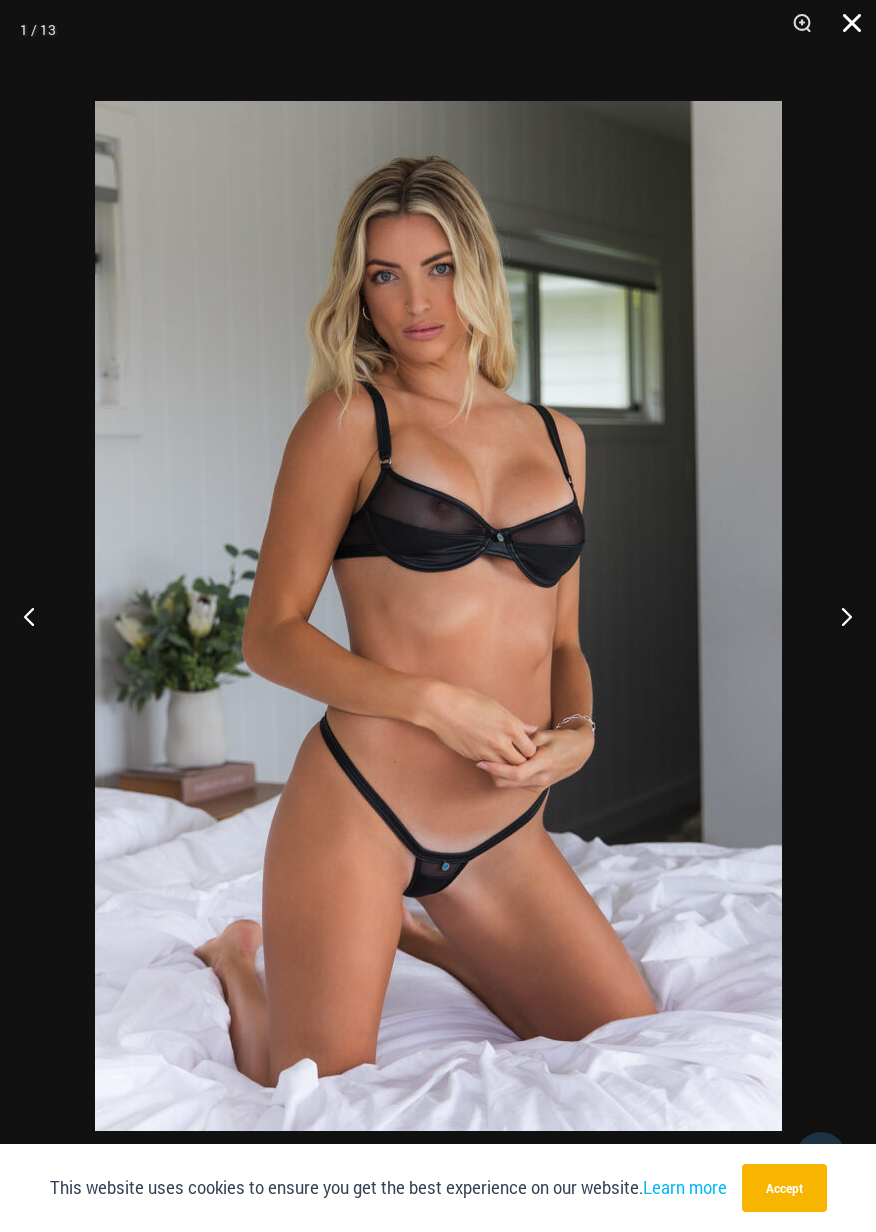 click at bounding box center [845, 30] 